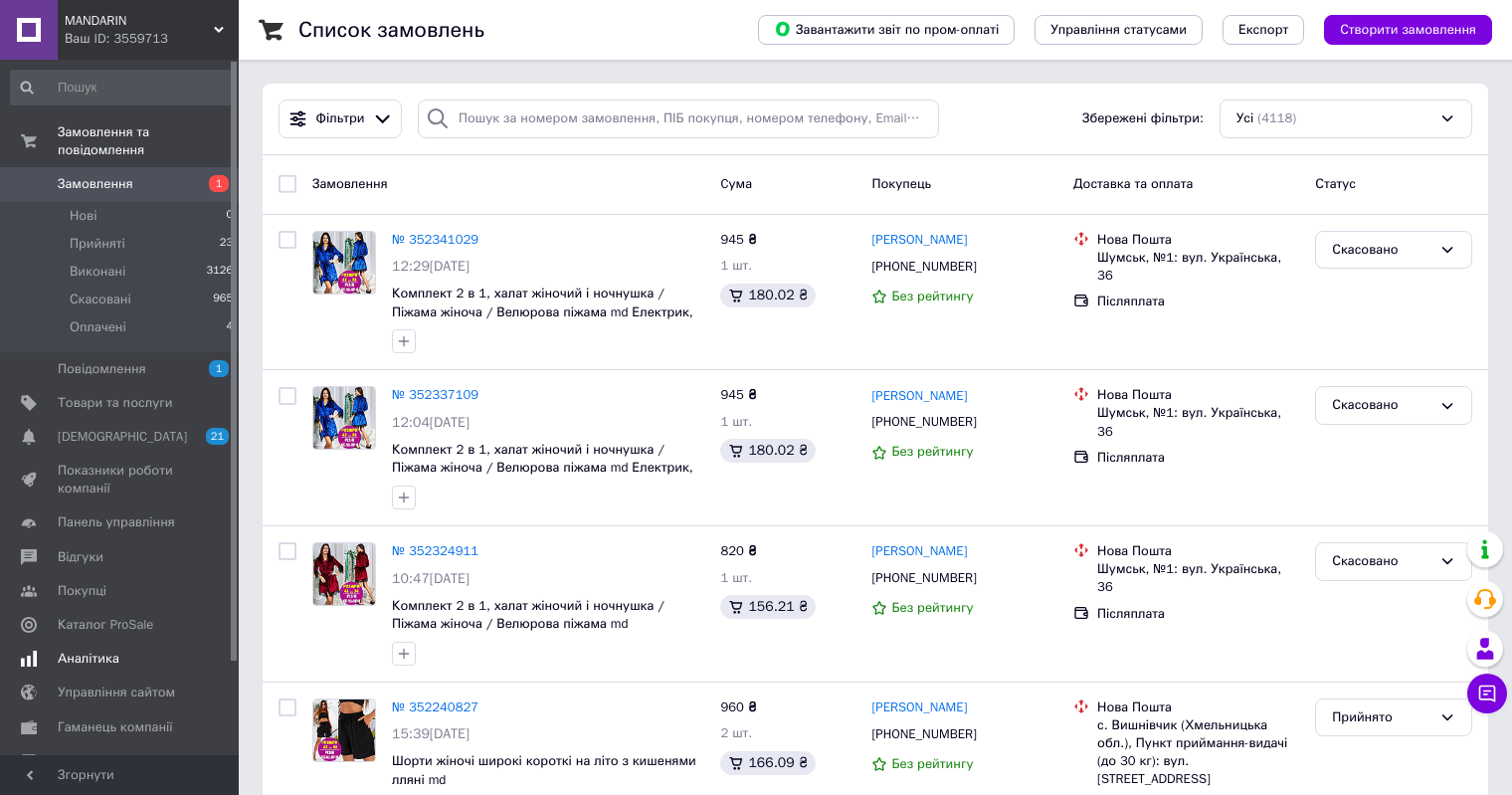 scroll, scrollTop: 0, scrollLeft: 0, axis: both 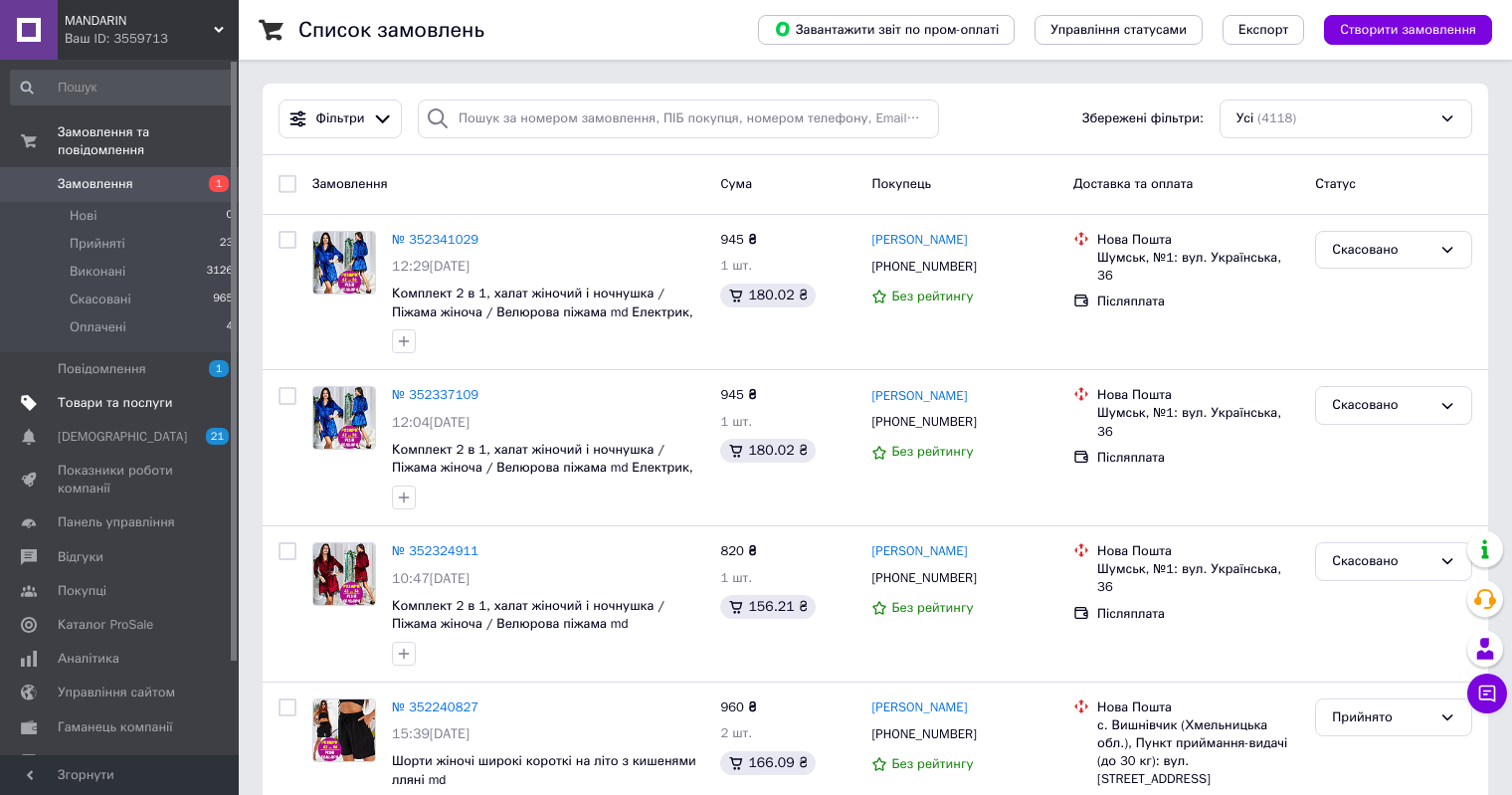 click on "Товари та послуги" at bounding box center [114, 403] 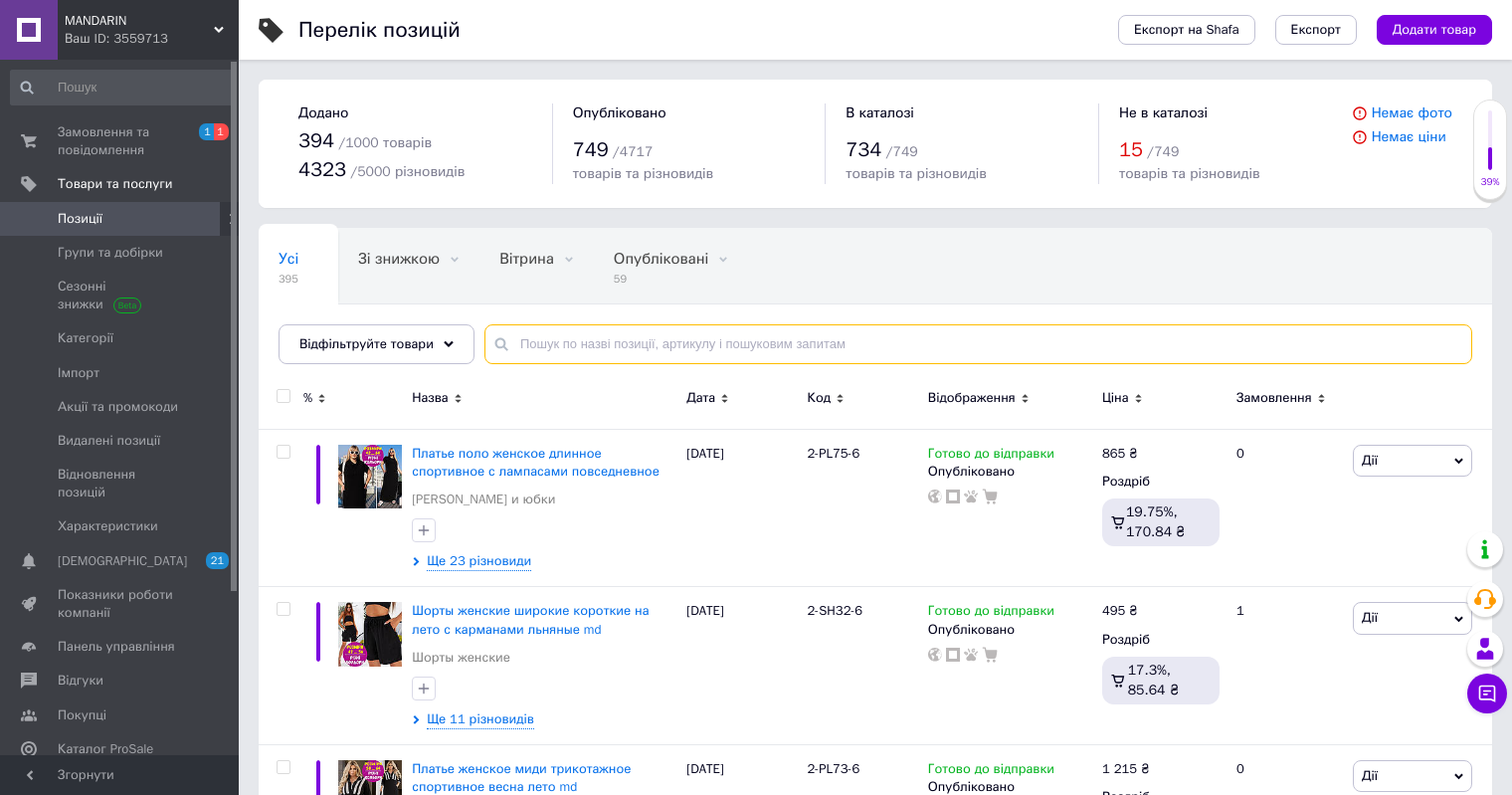 click at bounding box center (978, 344) 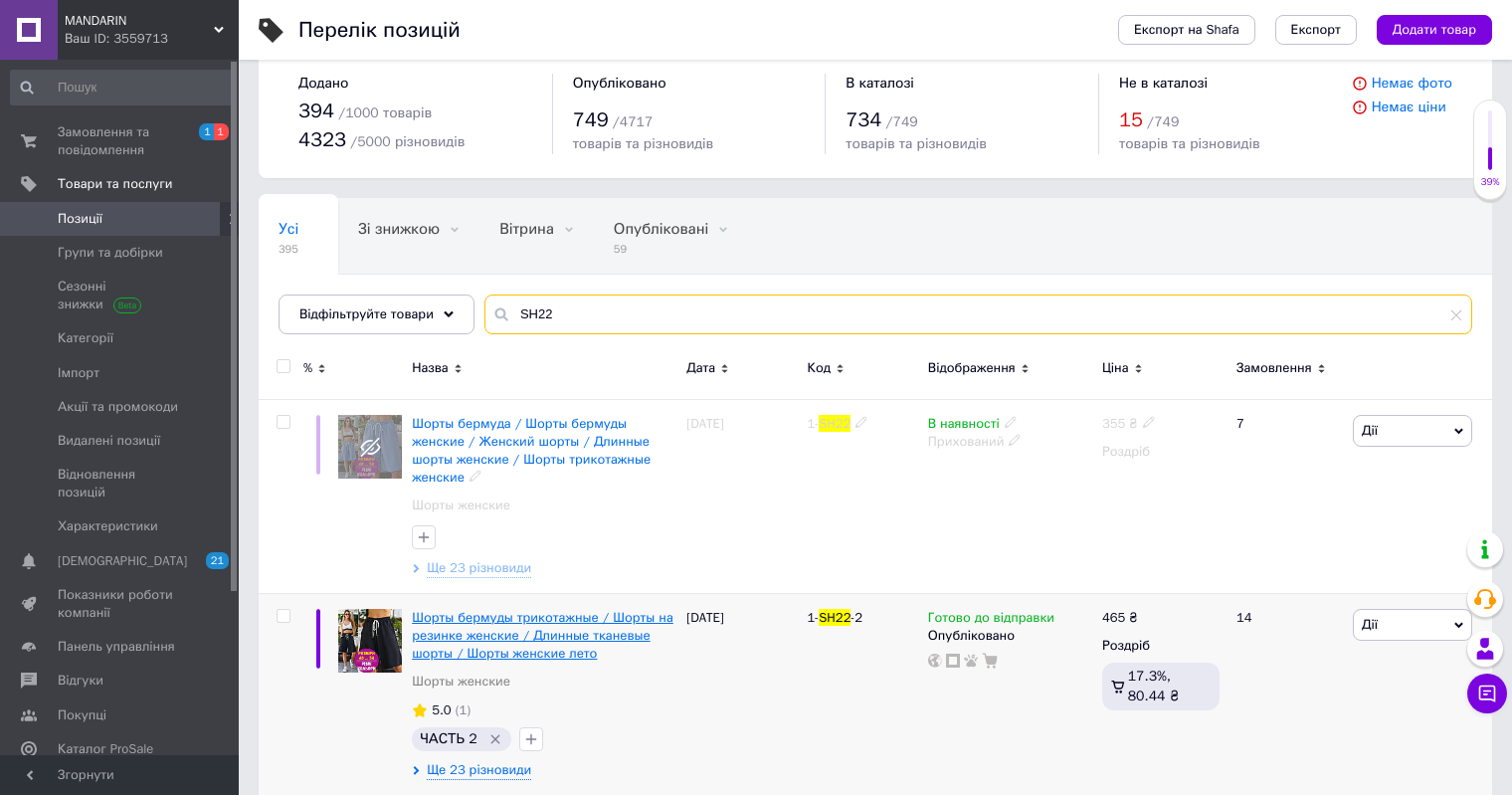 scroll, scrollTop: 30, scrollLeft: 0, axis: vertical 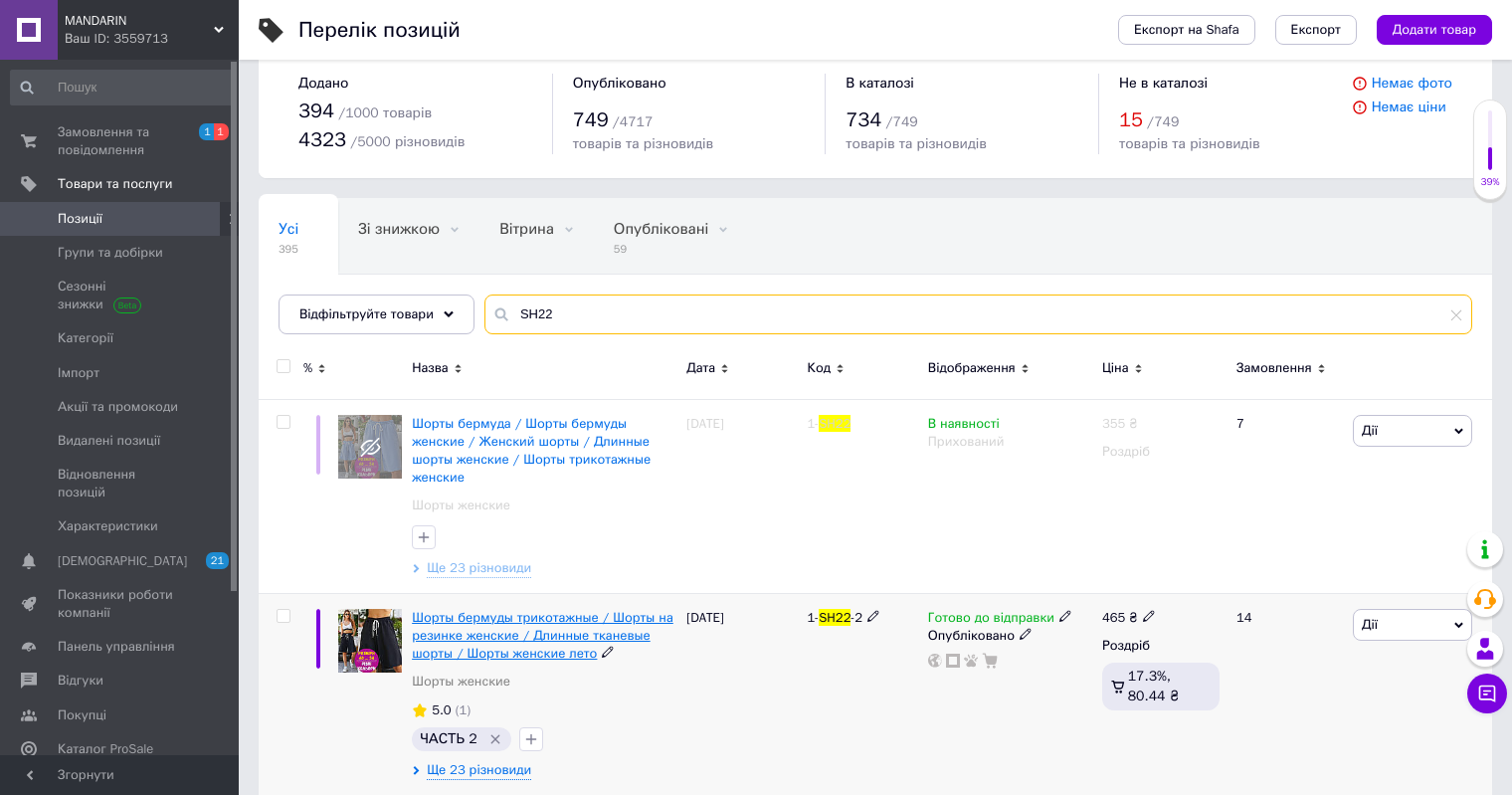 type on "SH22" 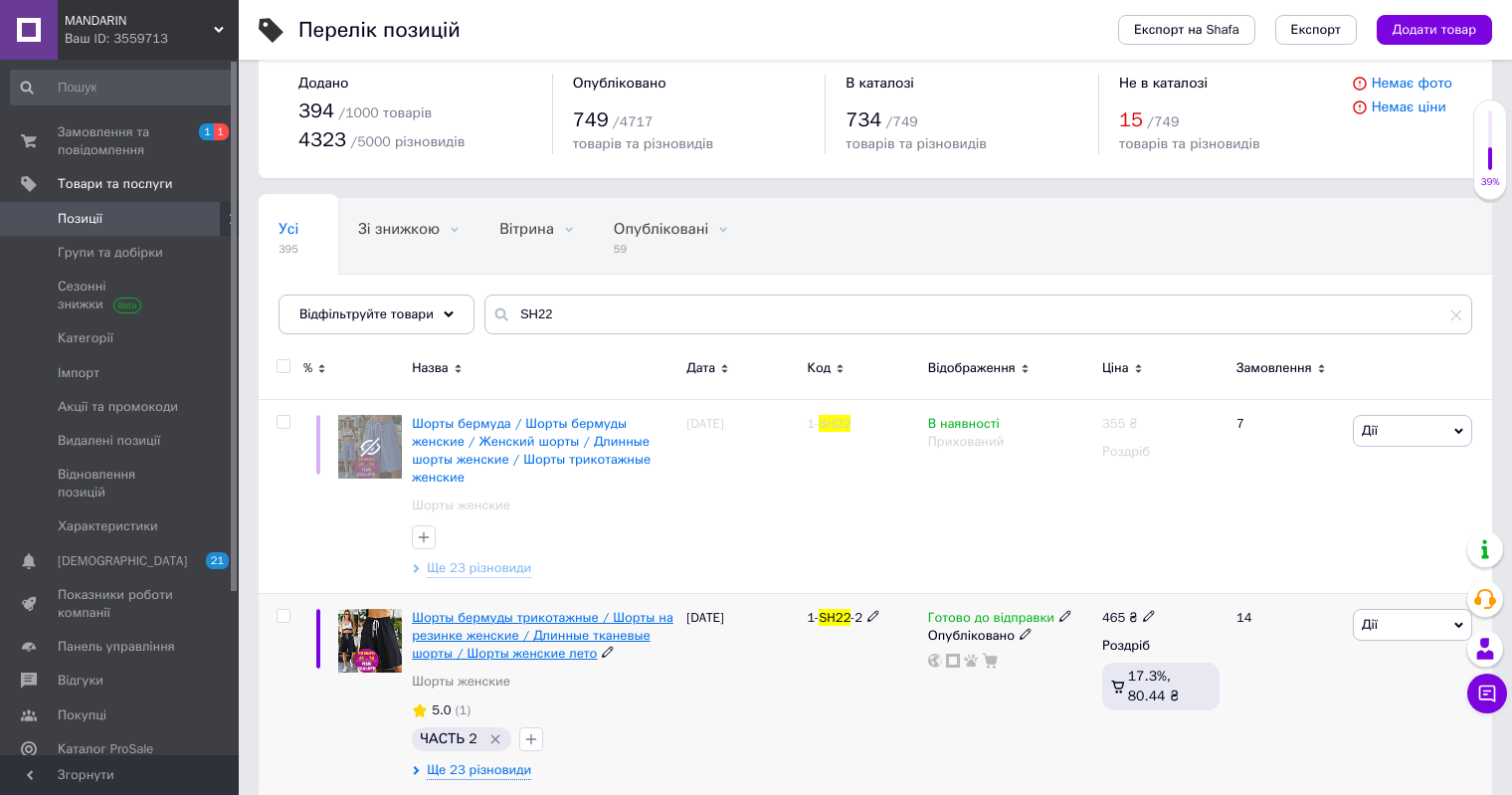 click on "Шорты бермуды трикотажные / Шорты на резинке женские / Длинные тканевые шорты / Шорты женские лето" at bounding box center (542, 635) 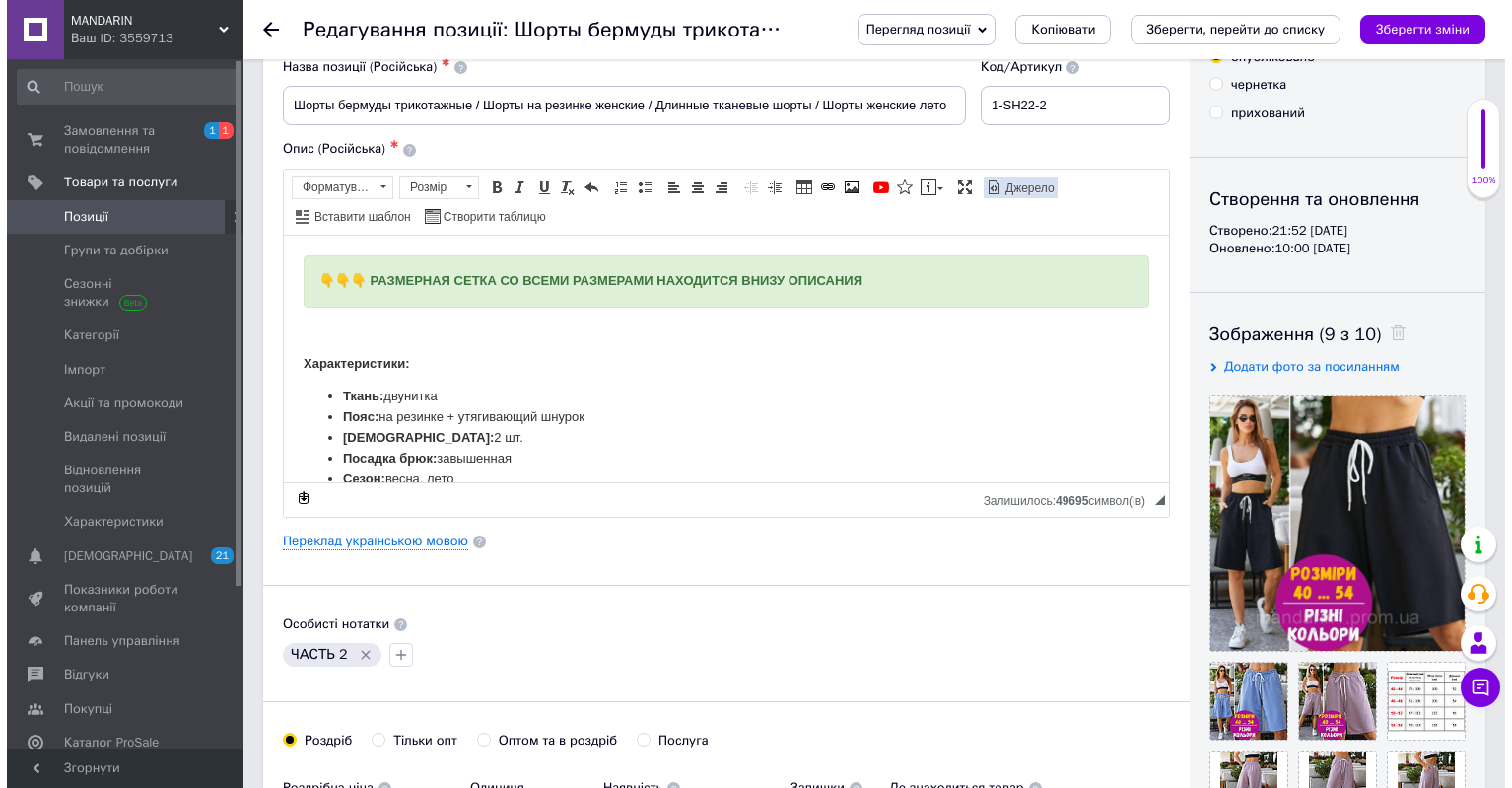 scroll, scrollTop: 394, scrollLeft: 0, axis: vertical 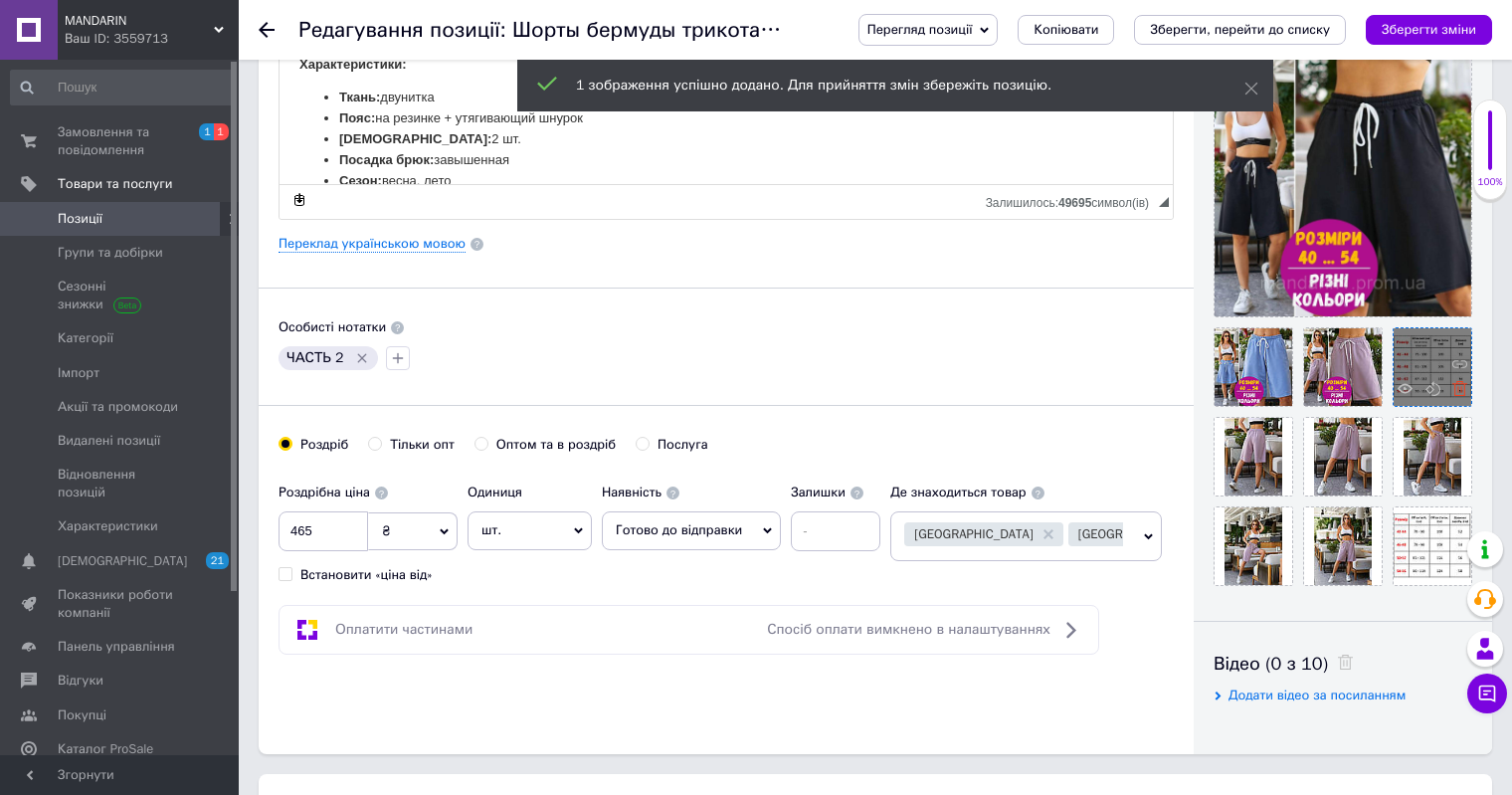 click 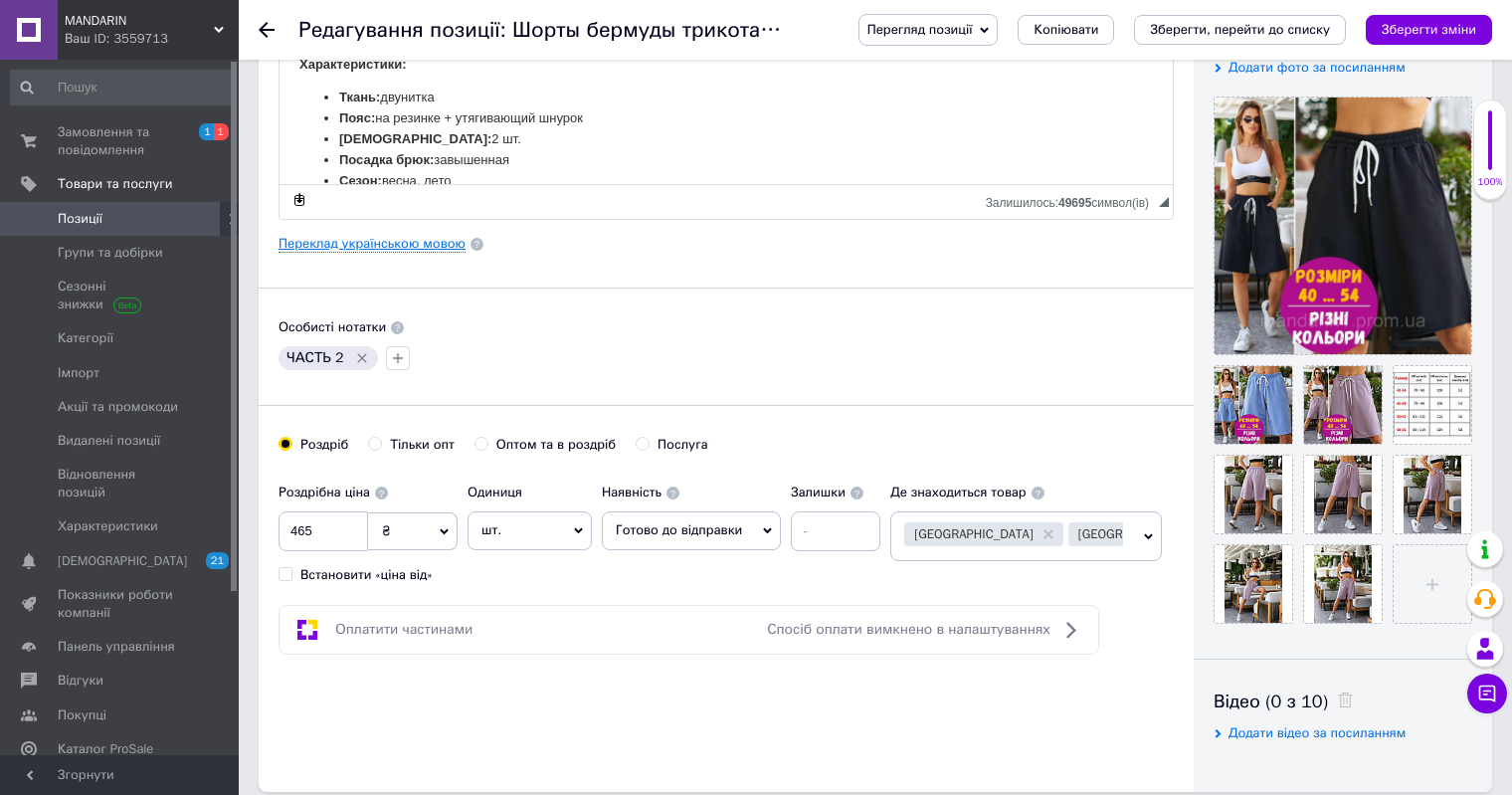click on "Переклад українською мовою" at bounding box center [372, 244] 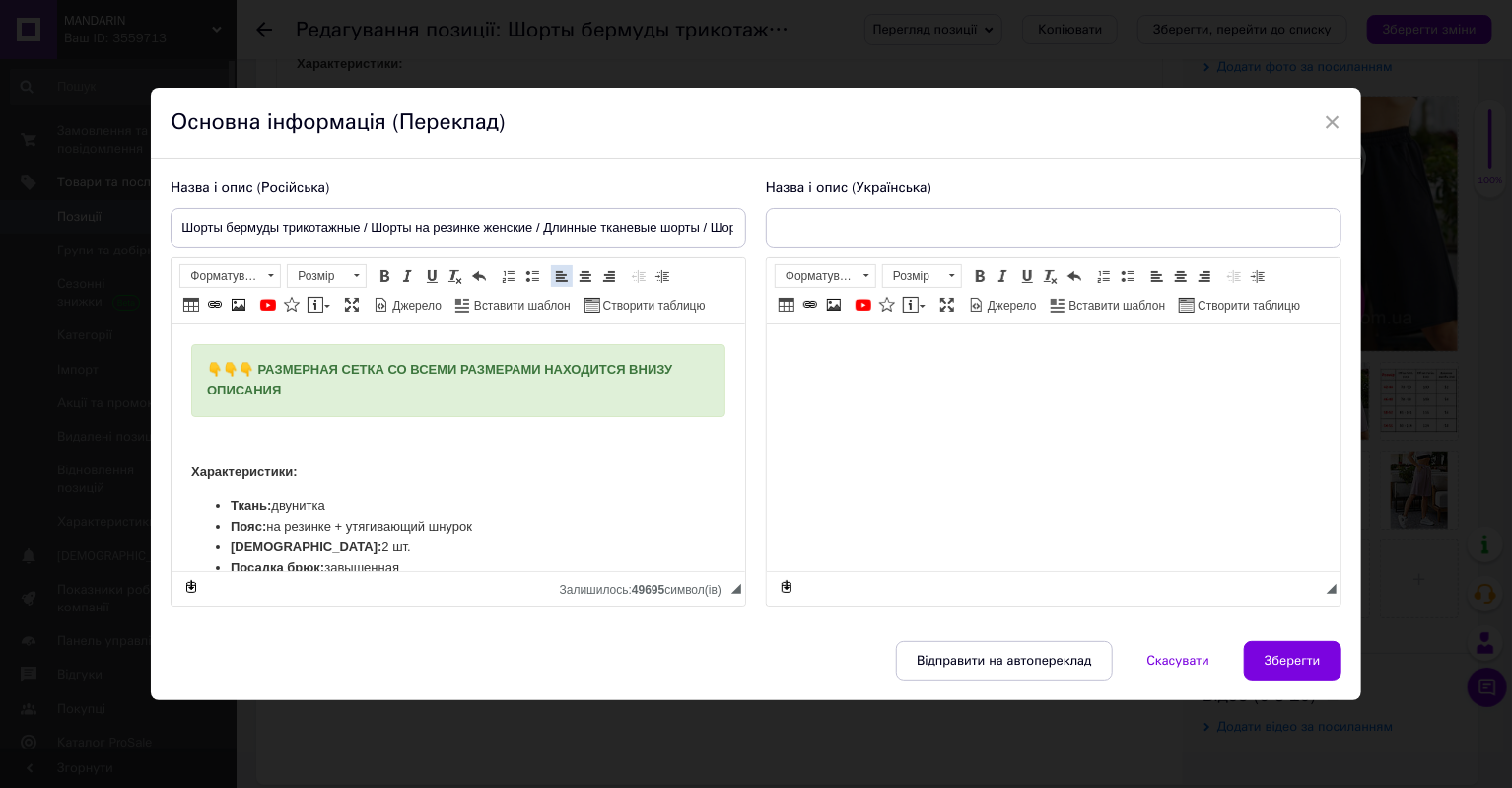 scroll, scrollTop: 0, scrollLeft: 0, axis: both 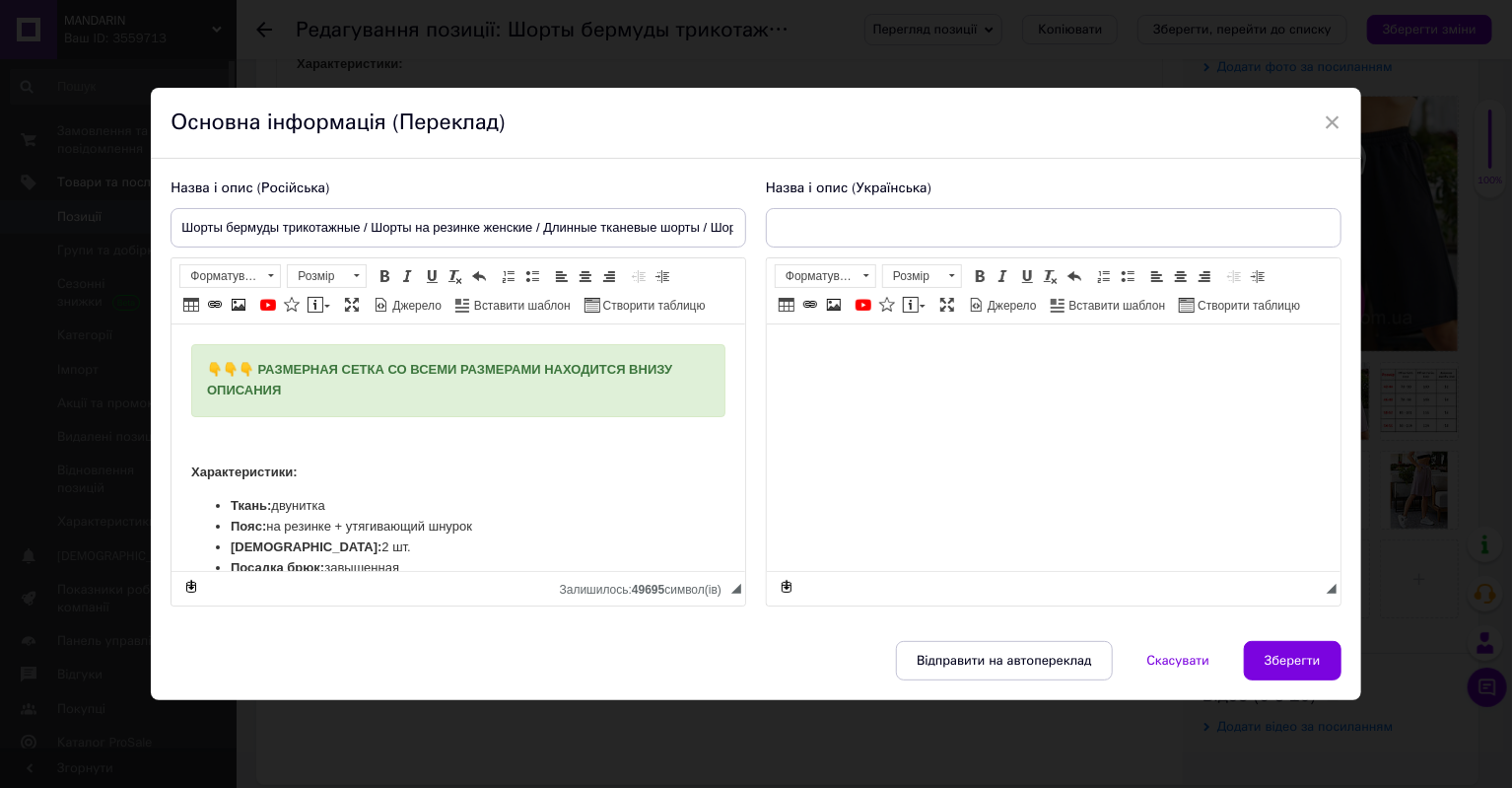 type on "Шорти бермуди трикотажні / Шорти на резинці жіночі / Довгі тканинні шорти / Шорти жіночі літо" 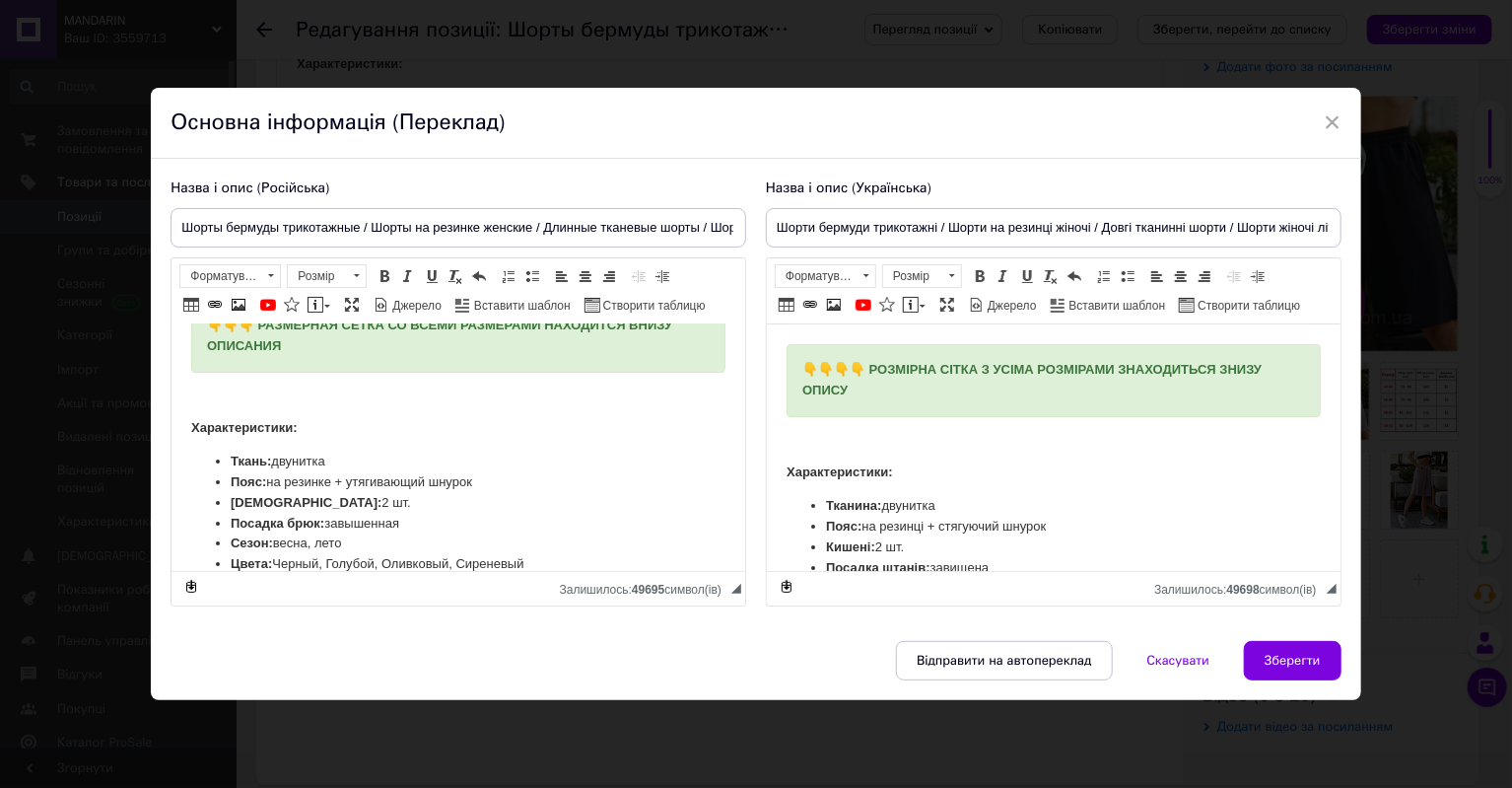 scroll, scrollTop: 682, scrollLeft: 0, axis: vertical 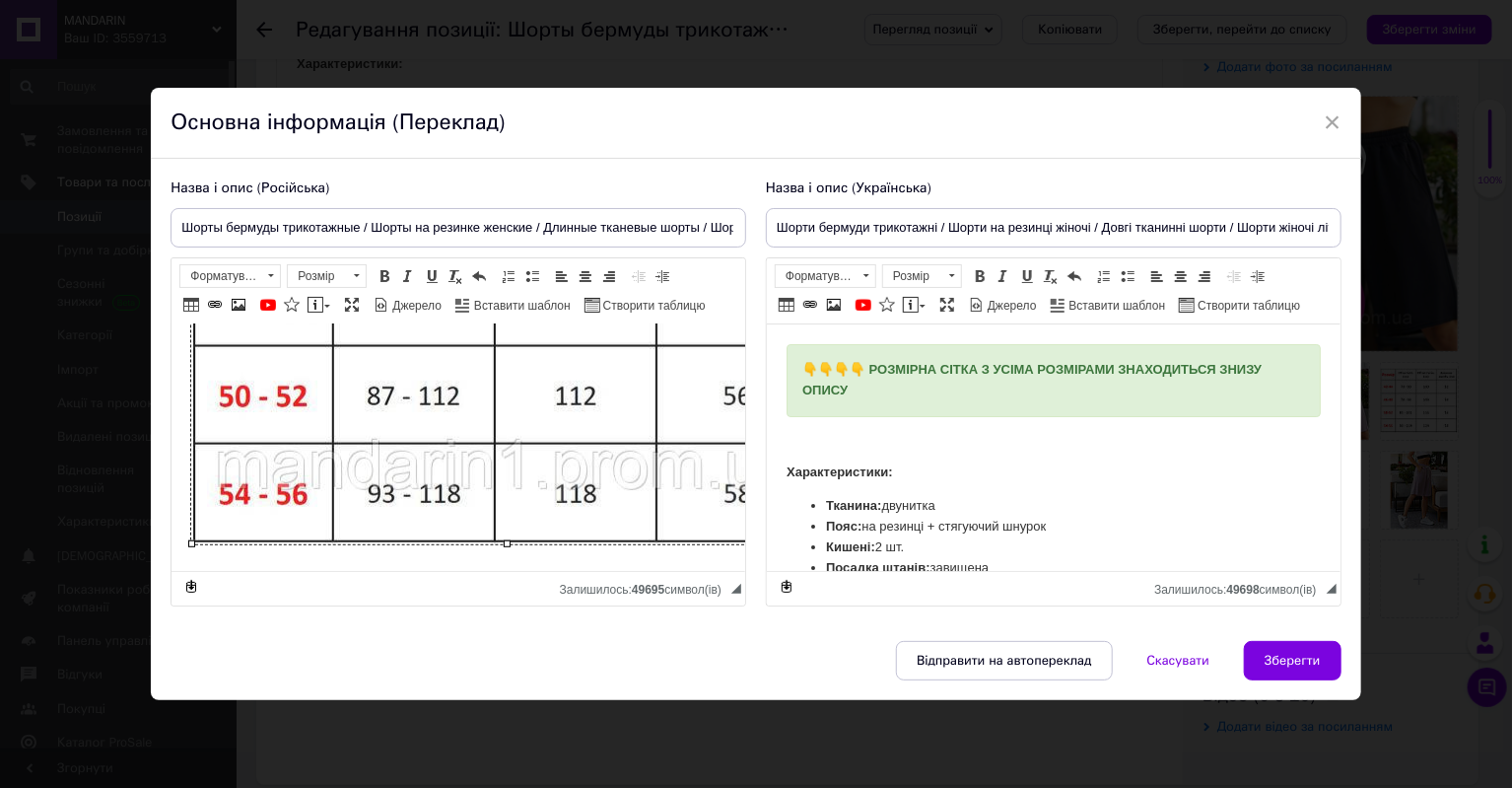 click at bounding box center (507, 296) 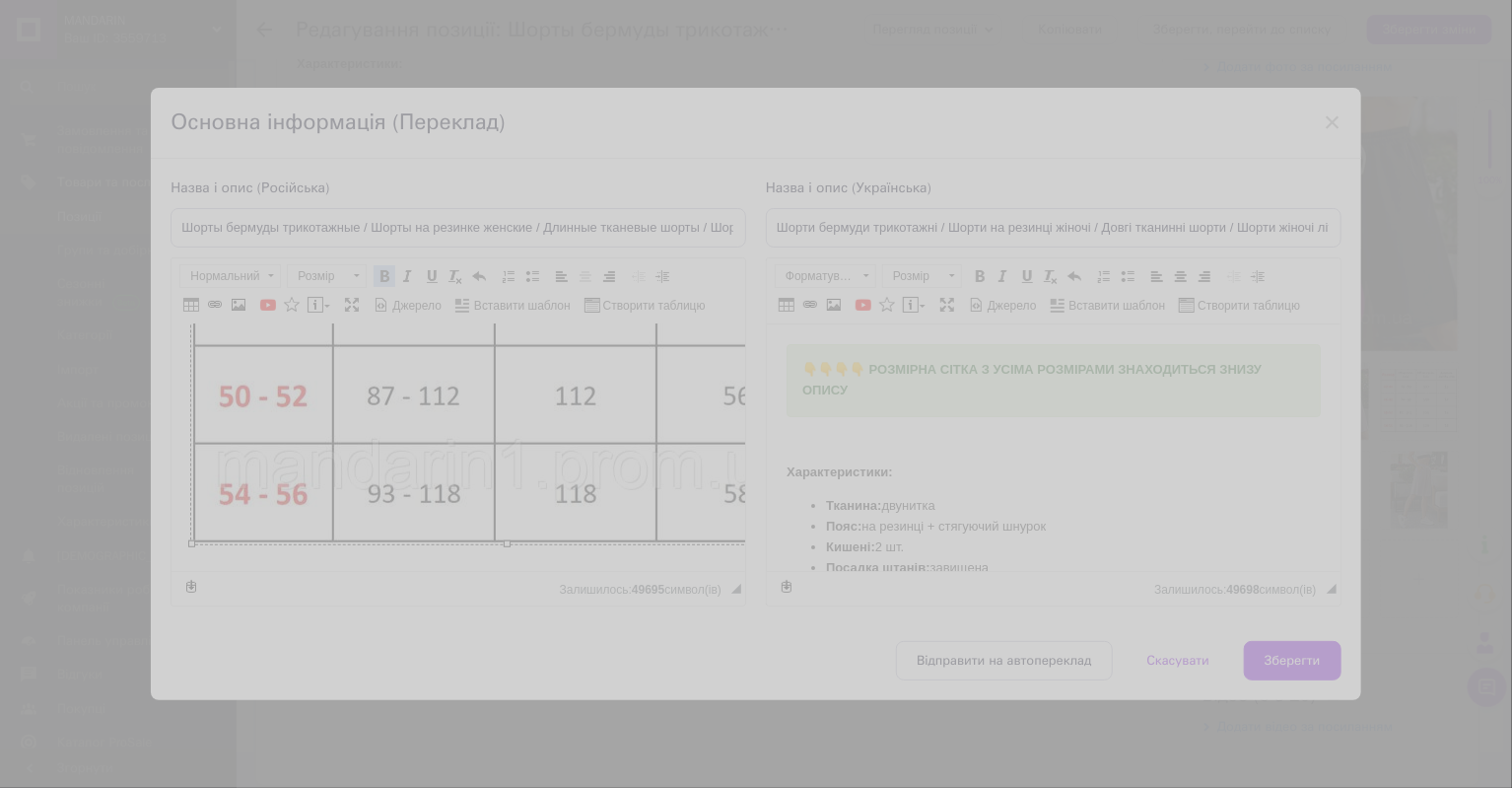 select 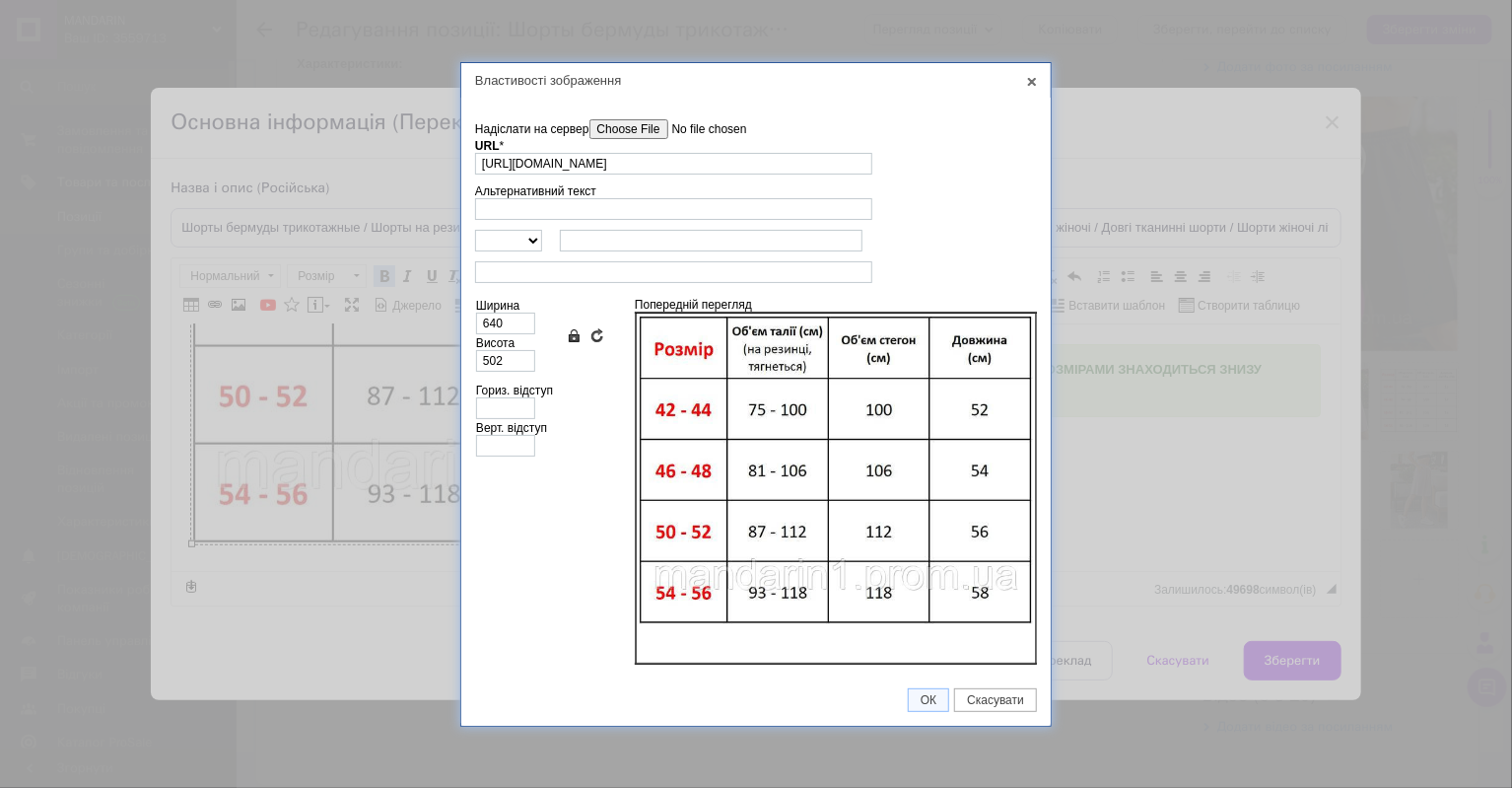 scroll, scrollTop: 0, scrollLeft: 0, axis: both 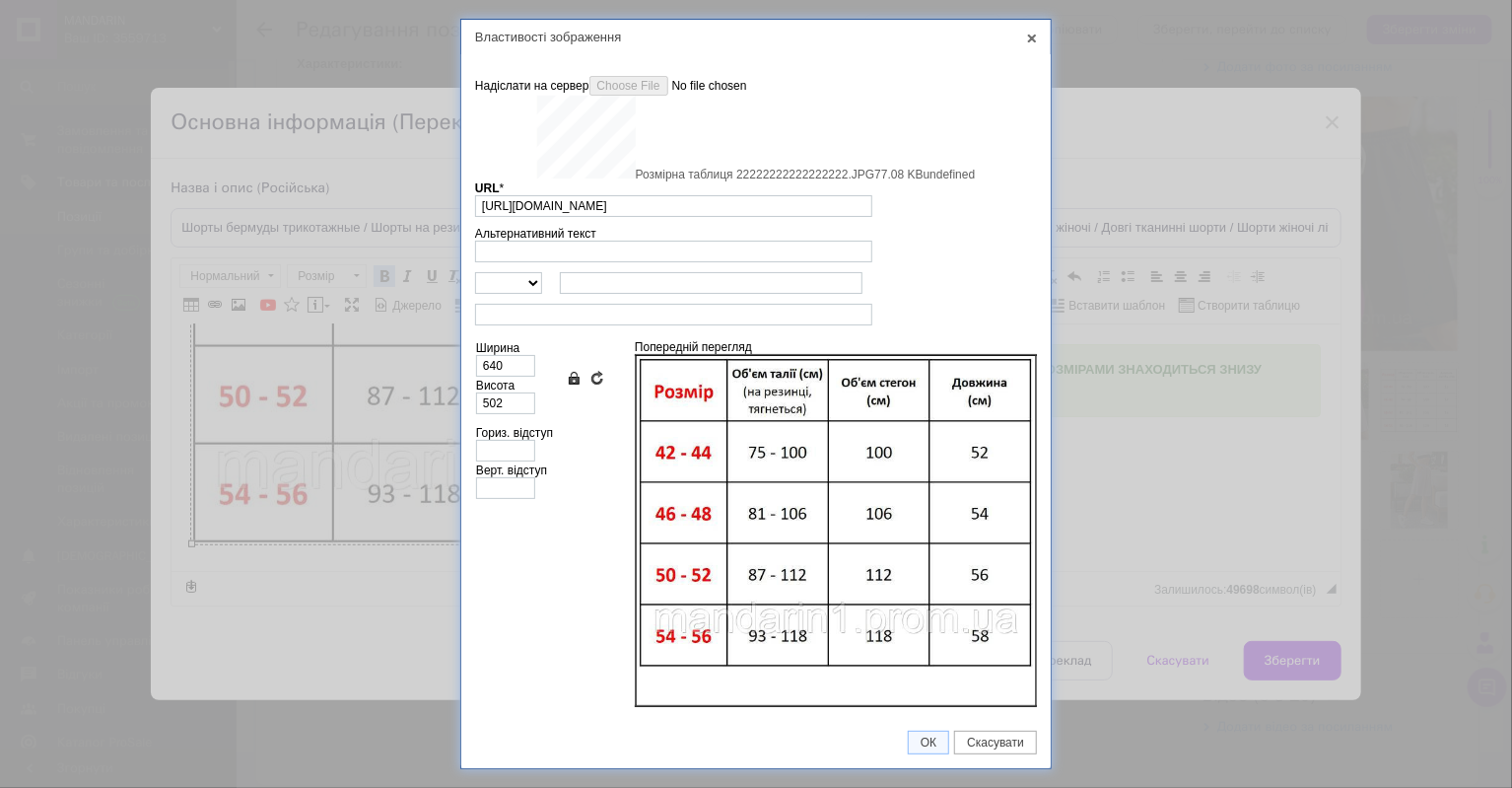 type on "[URL][DOMAIN_NAME]" 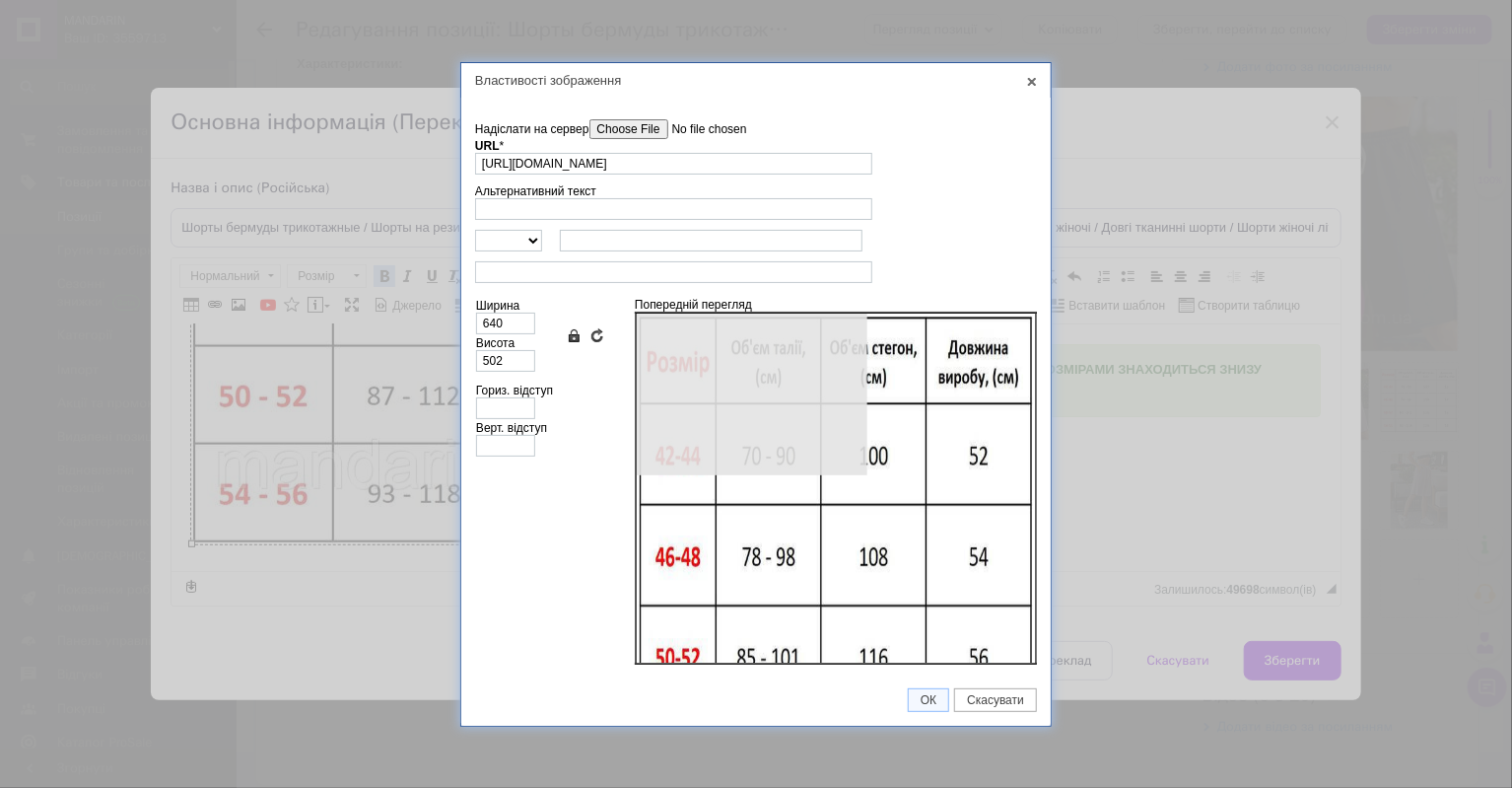 type on "540" 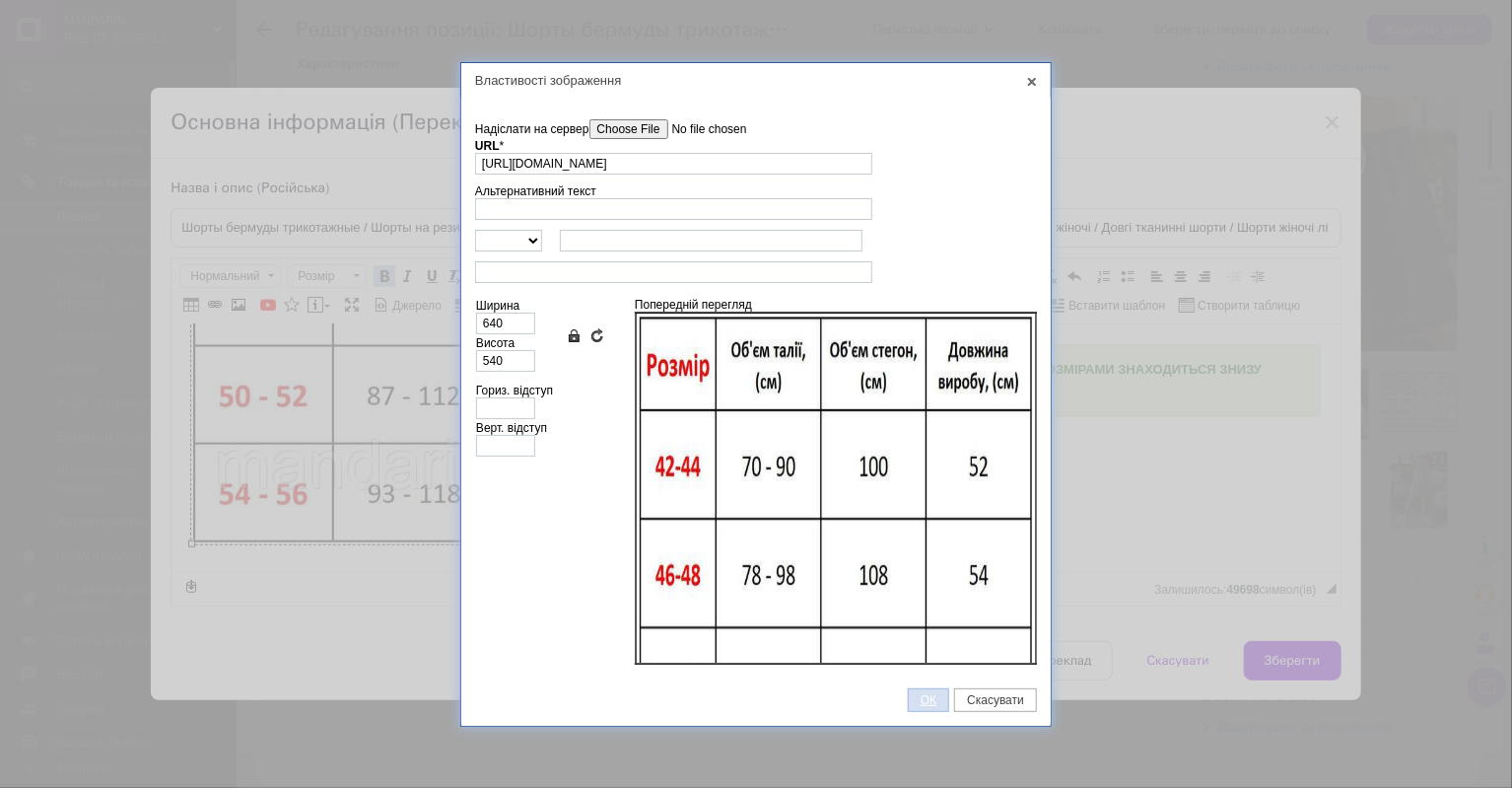 click on "ОК" at bounding box center (928, 700) 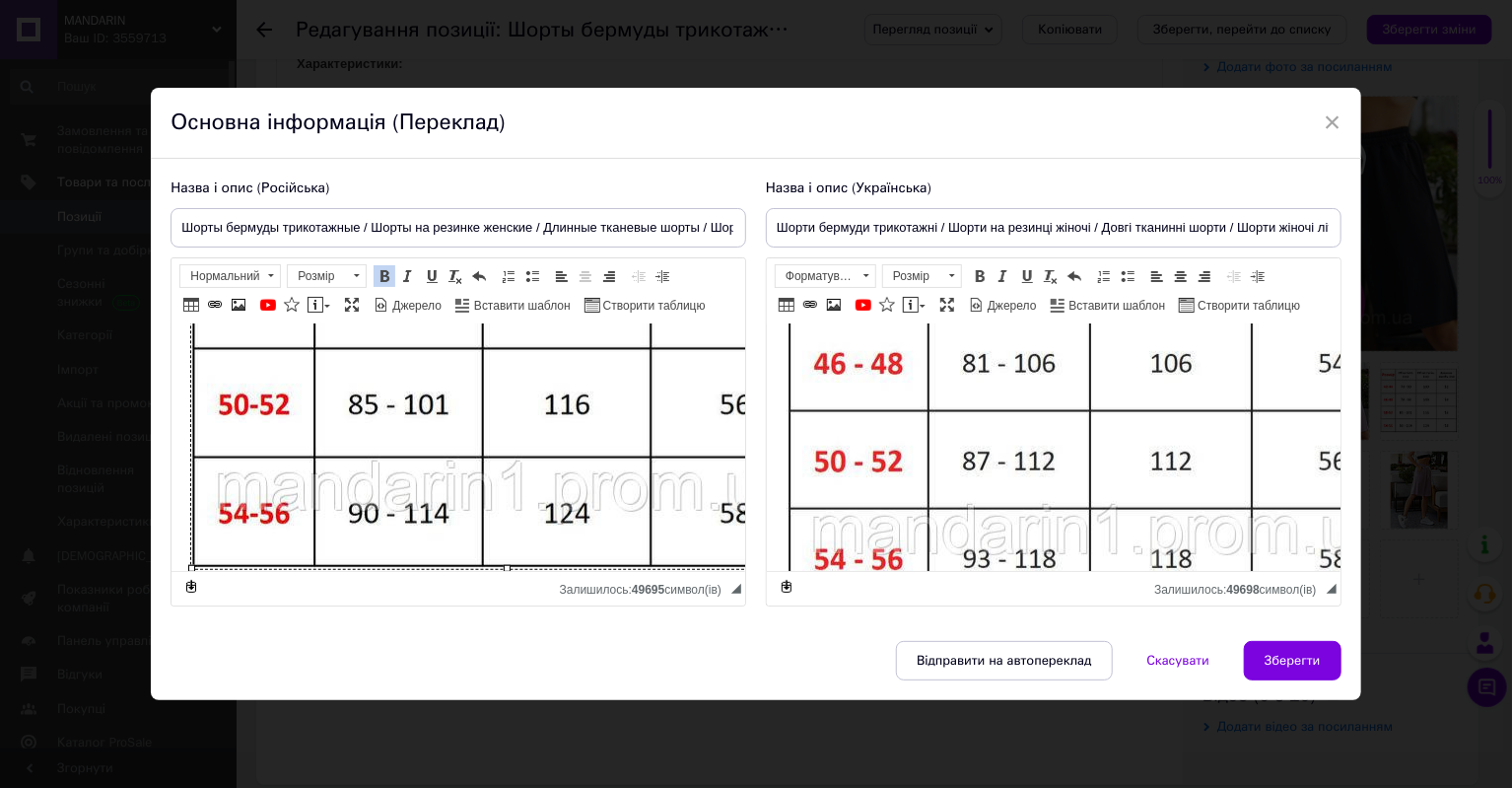scroll, scrollTop: 669, scrollLeft: 0, axis: vertical 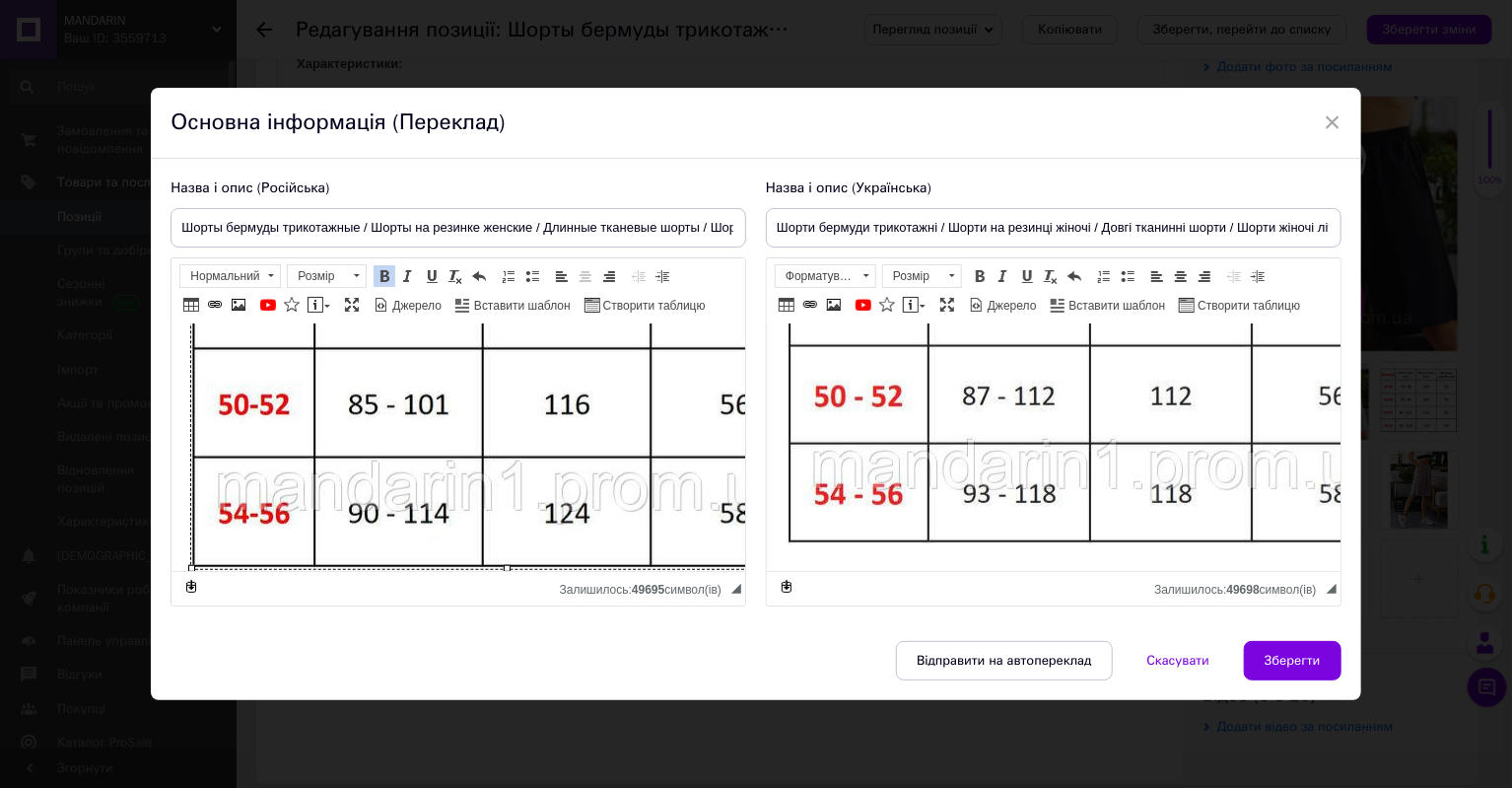 click at bounding box center (1101, 296) 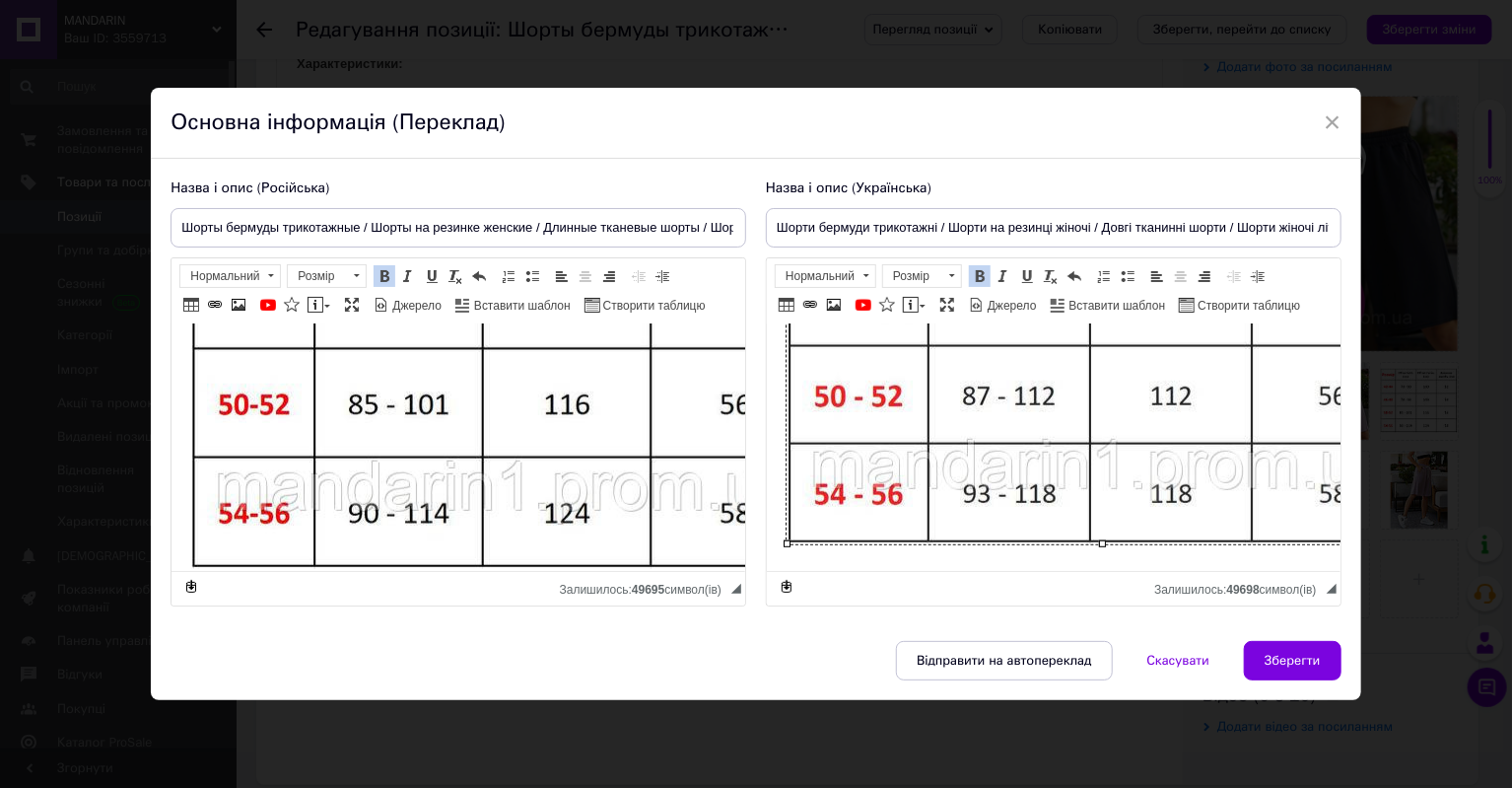 click at bounding box center (1101, 296) 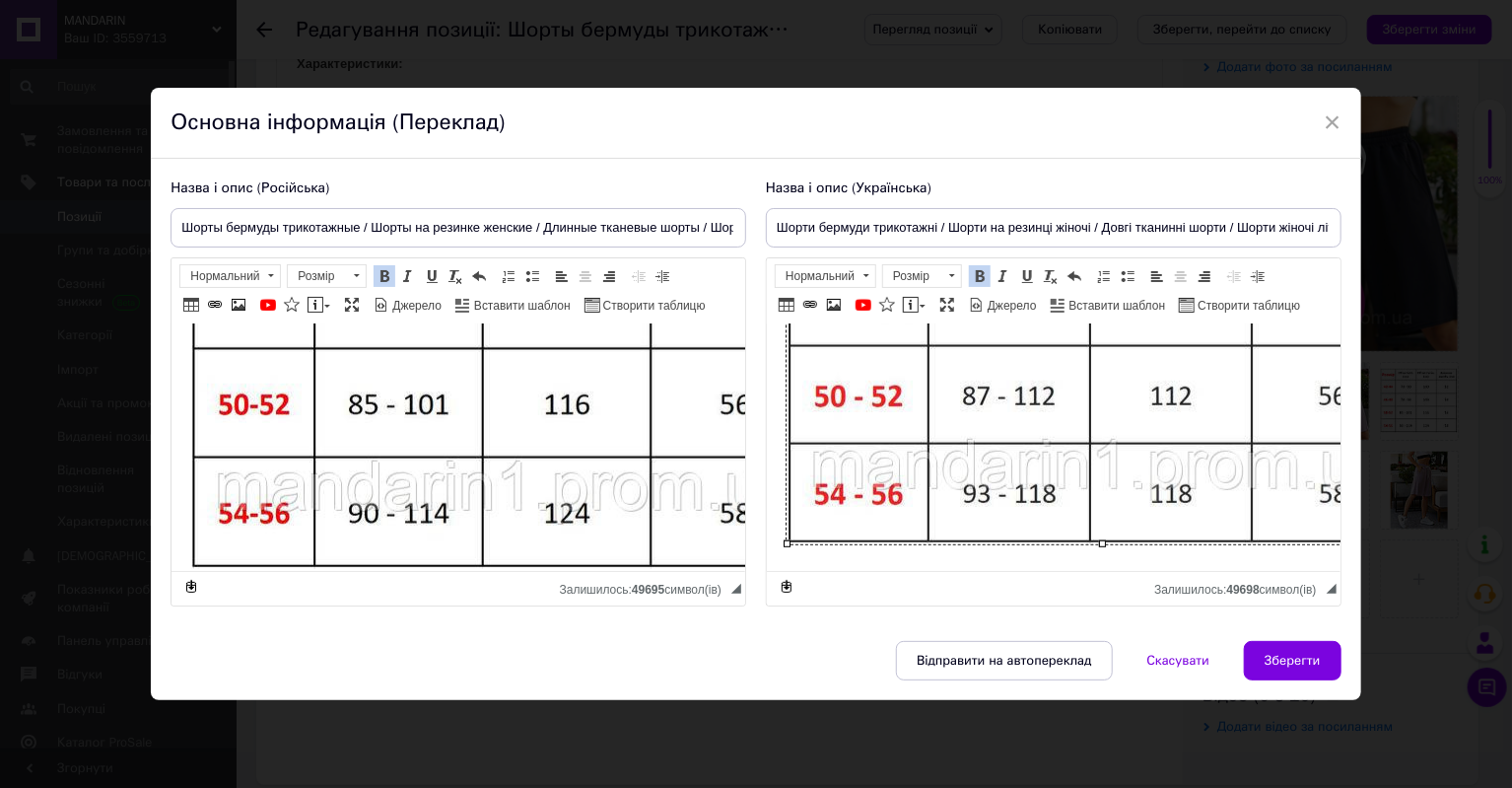 select 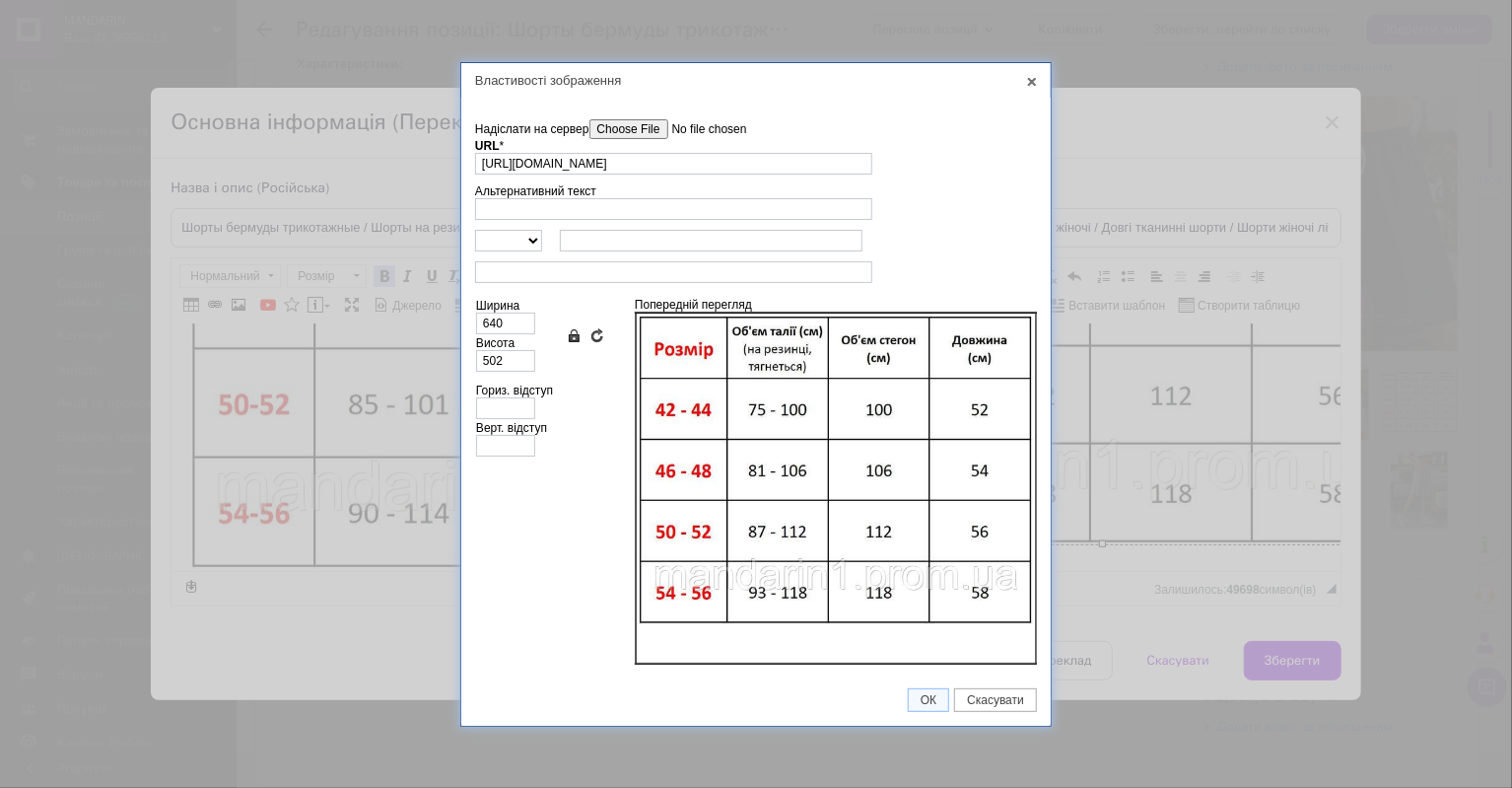 scroll, scrollTop: 0, scrollLeft: 193, axis: horizontal 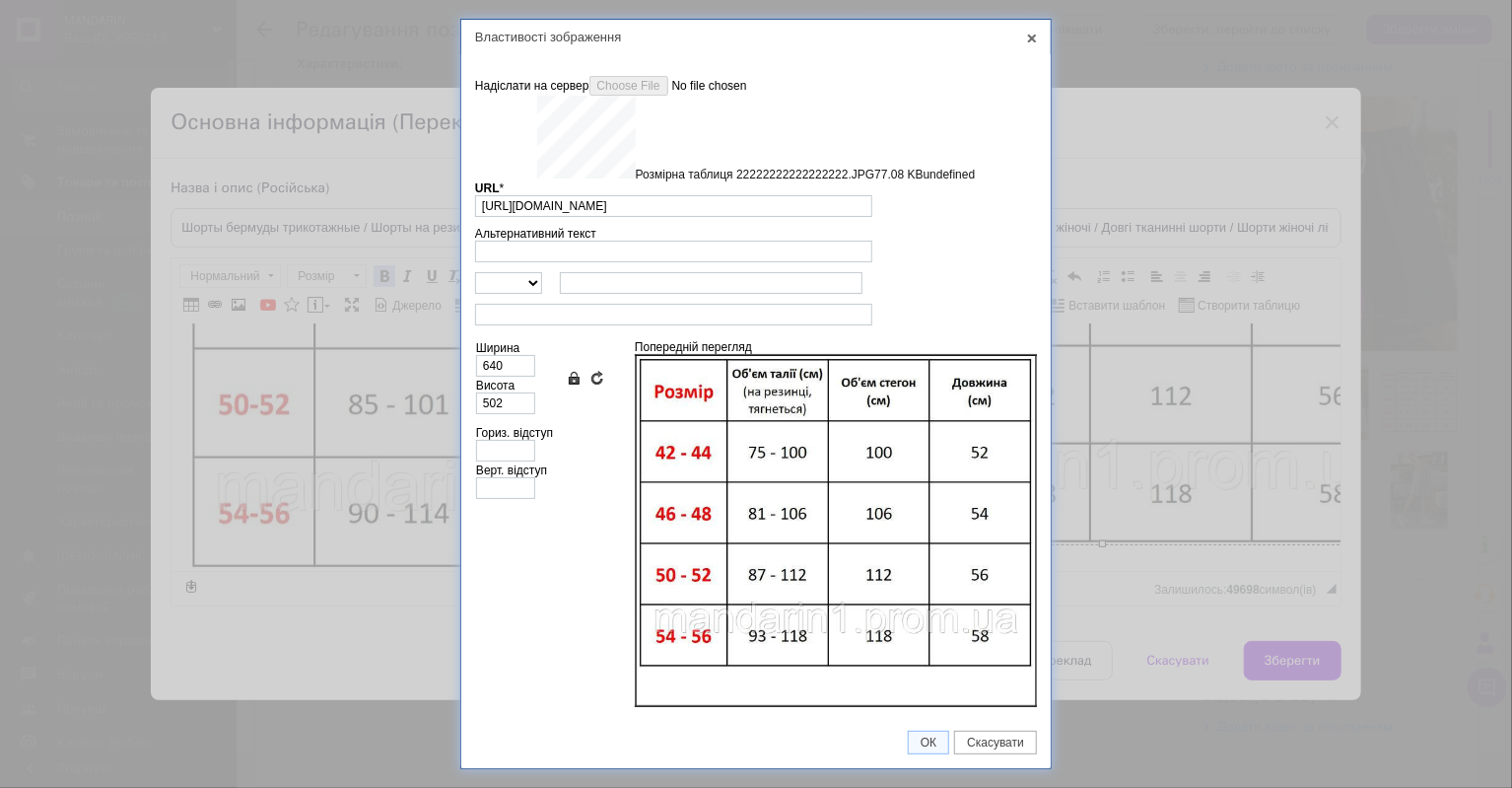type on "[URL][DOMAIN_NAME]" 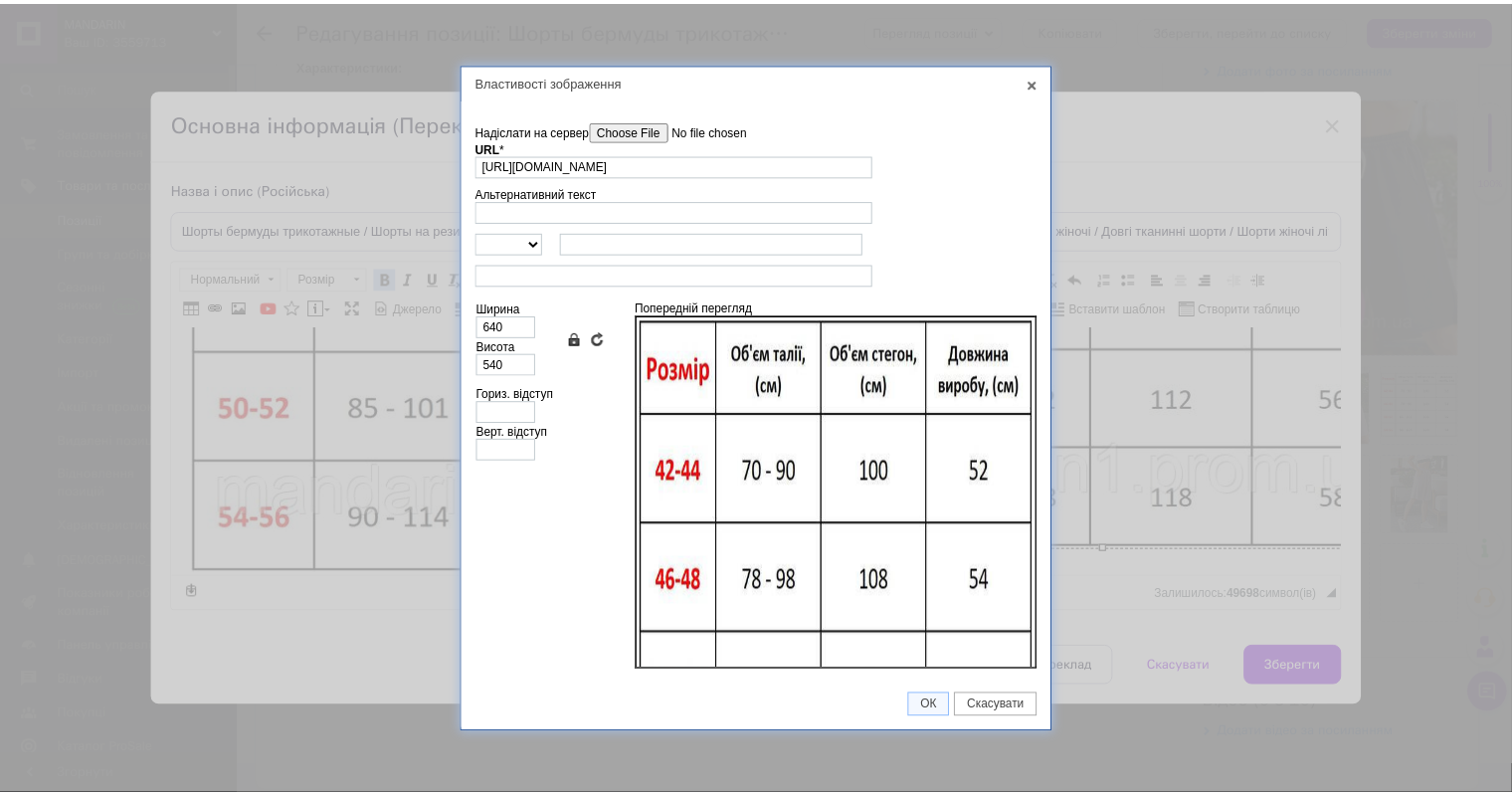scroll, scrollTop: 196, scrollLeft: 0, axis: vertical 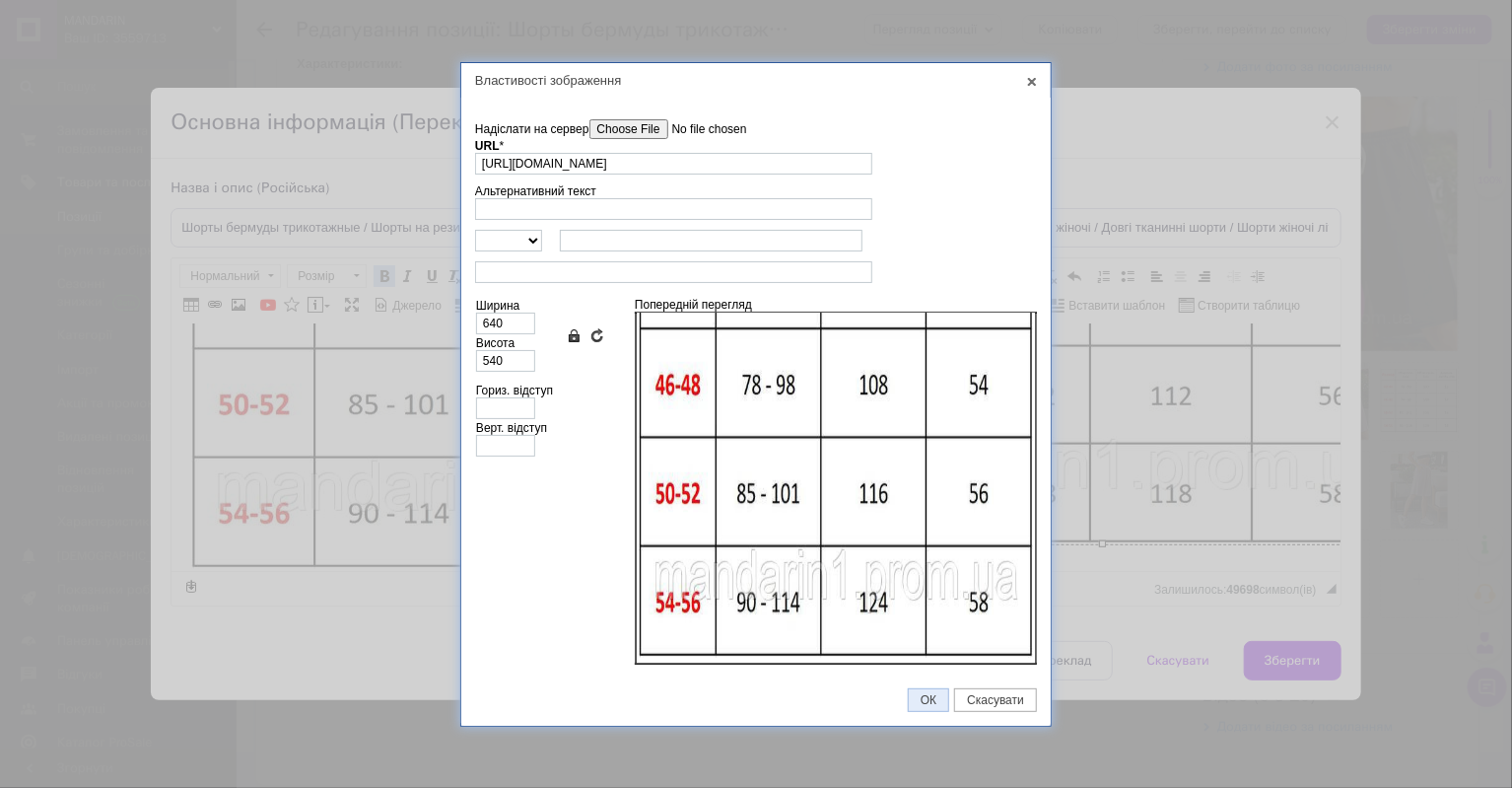 click on "ОК" at bounding box center (928, 700) 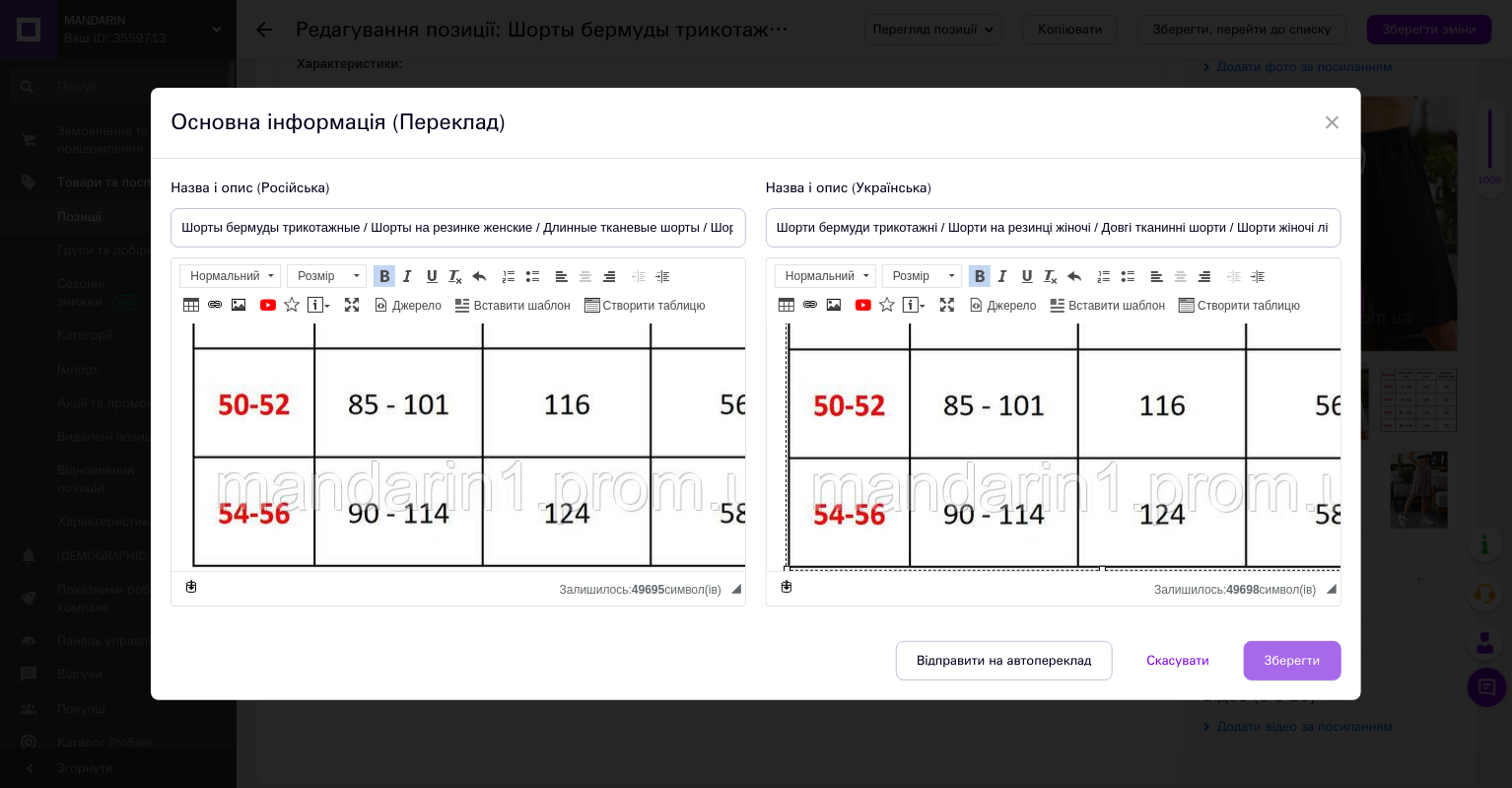 click on "Зберегти" at bounding box center (1292, 661) 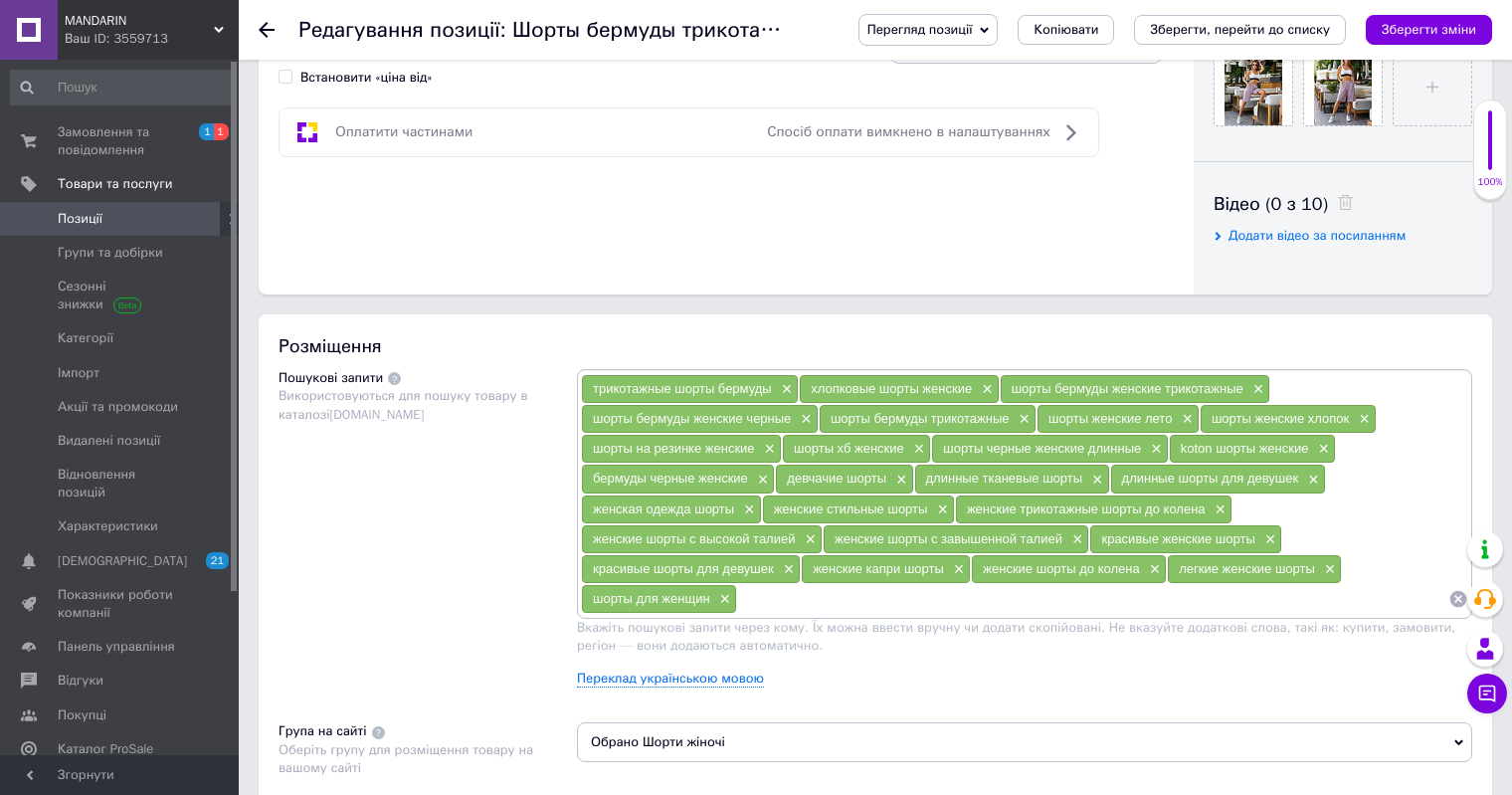 drag, startPoint x: 819, startPoint y: 302, endPoint x: 820, endPoint y: 350, distance: 48.010416 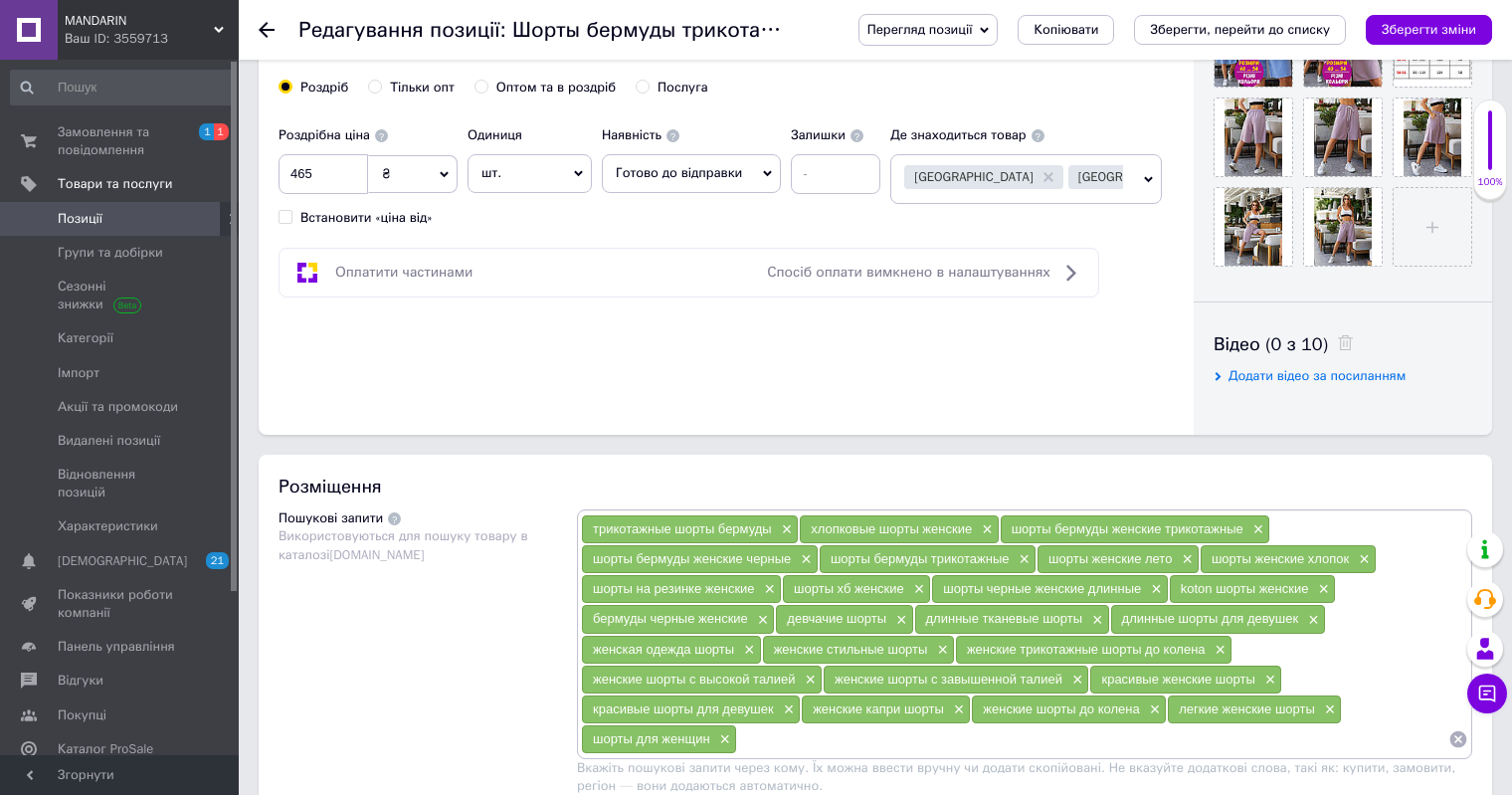 scroll, scrollTop: 732, scrollLeft: 0, axis: vertical 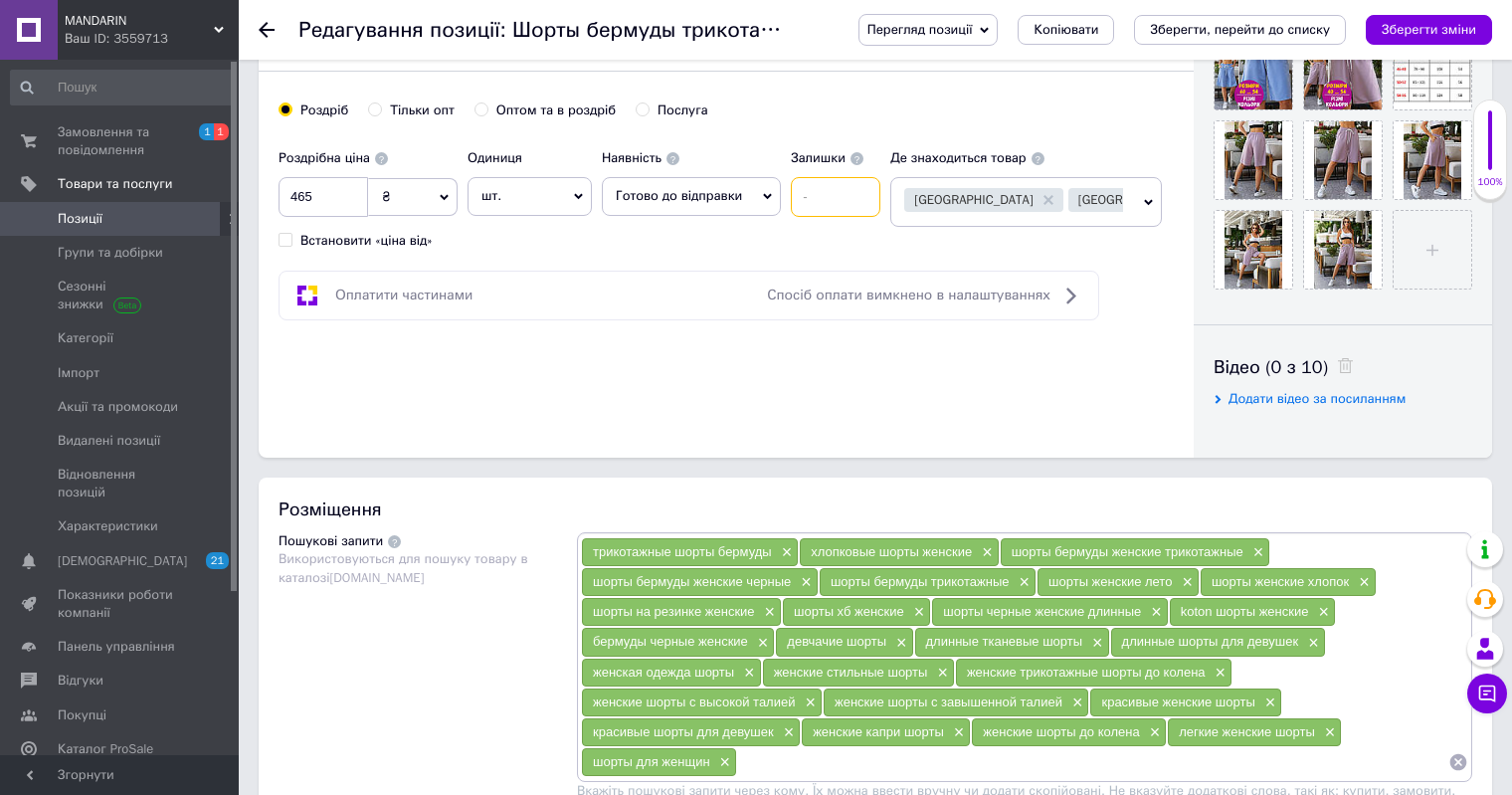 click at bounding box center (836, 197) 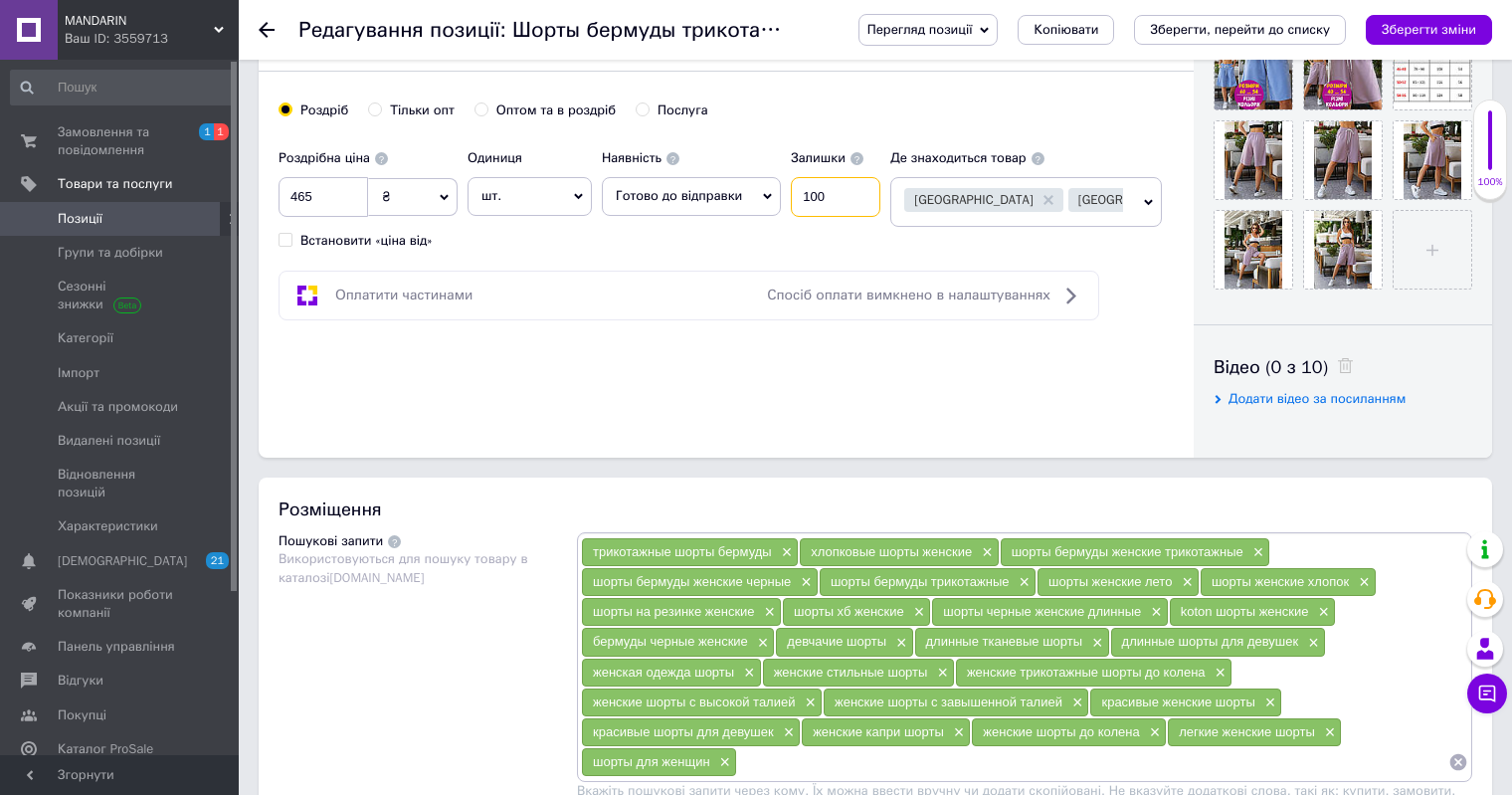 type on "100" 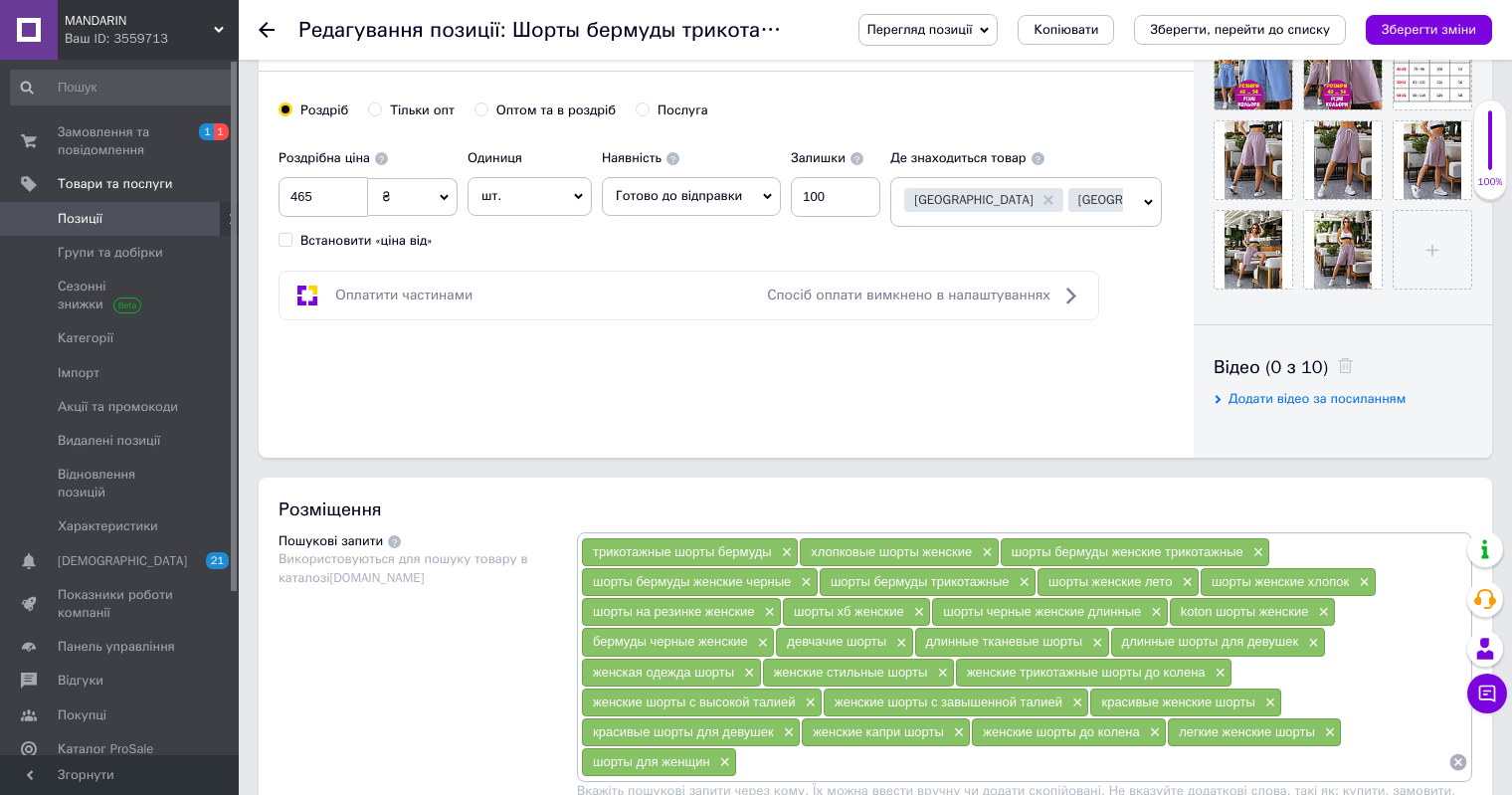 click on "Основна інформація Назва позиції (Російська) ✱ Шорты бермуды трикотажные / Шорты на резинке женские / Длинные тканевые шорты / Шорты женские лето Код/Артикул 1-SH22-2 Опис (Російська) ✱
👇👇👇 РАЗМЕРНАЯ СЕТКА СО ВСЕМИ РАЗМЕРАМИ НАХОДИТСЯ ВНИЗУ ОПИСАНИЯ
Характеристики:
Ткань:  двунитка
Пояс:  на резинке + утягивающий шнурок
Карманы:  2 шт.
Посадка брюк:  завышенная
Сезон:  весна, лето
Цвета:  Черный, Голубой, Оливковый, Сиреневый
Размеры:   42-44, 46-48, 50-52, 54-56
Размерная таблица:
Розширений текстовий редактор, 2360E4D8-A652-4C9E-AE22-B56E3255B62D Розмір" at bounding box center [726, -98] 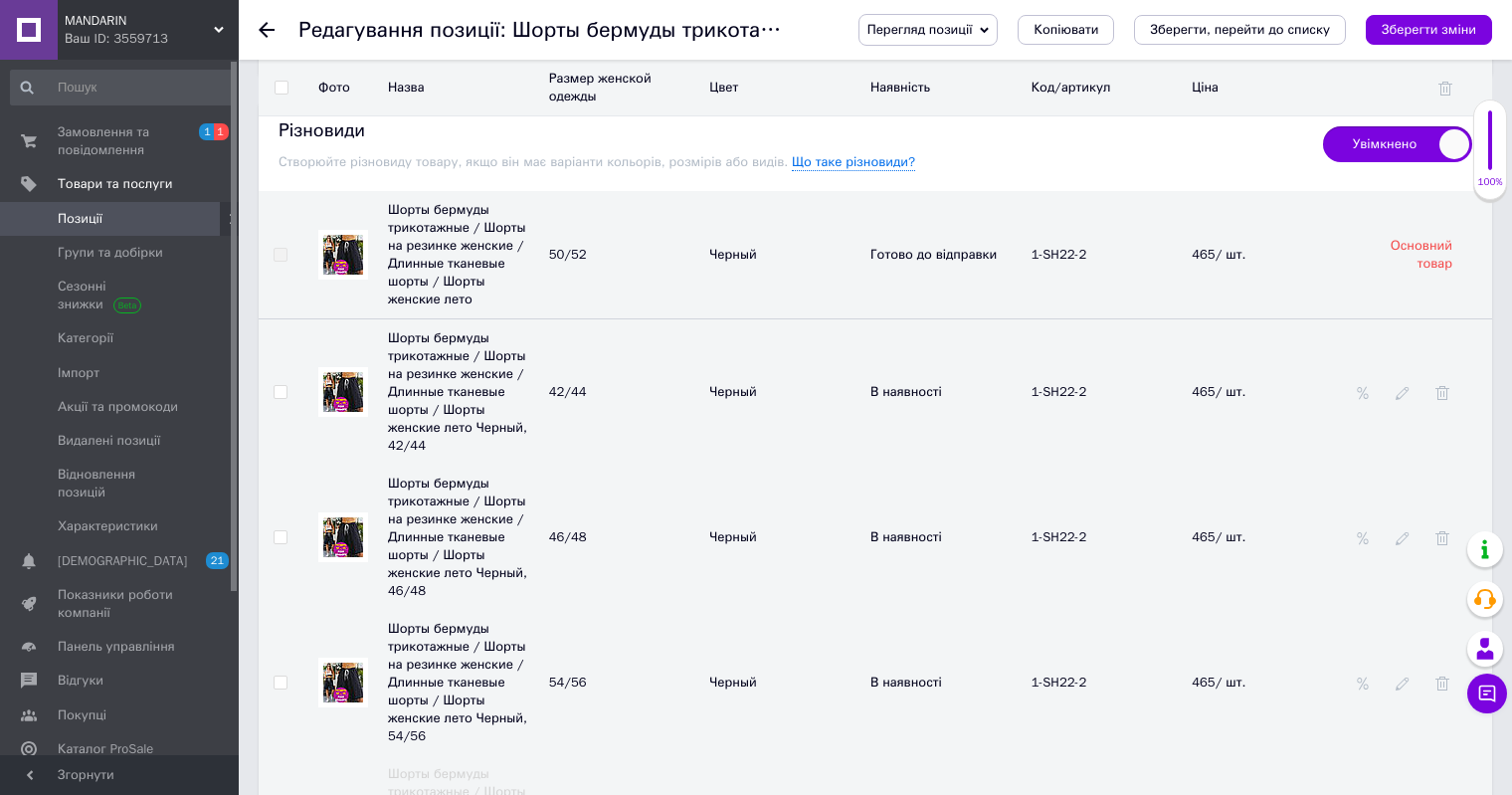 scroll, scrollTop: 2822, scrollLeft: 0, axis: vertical 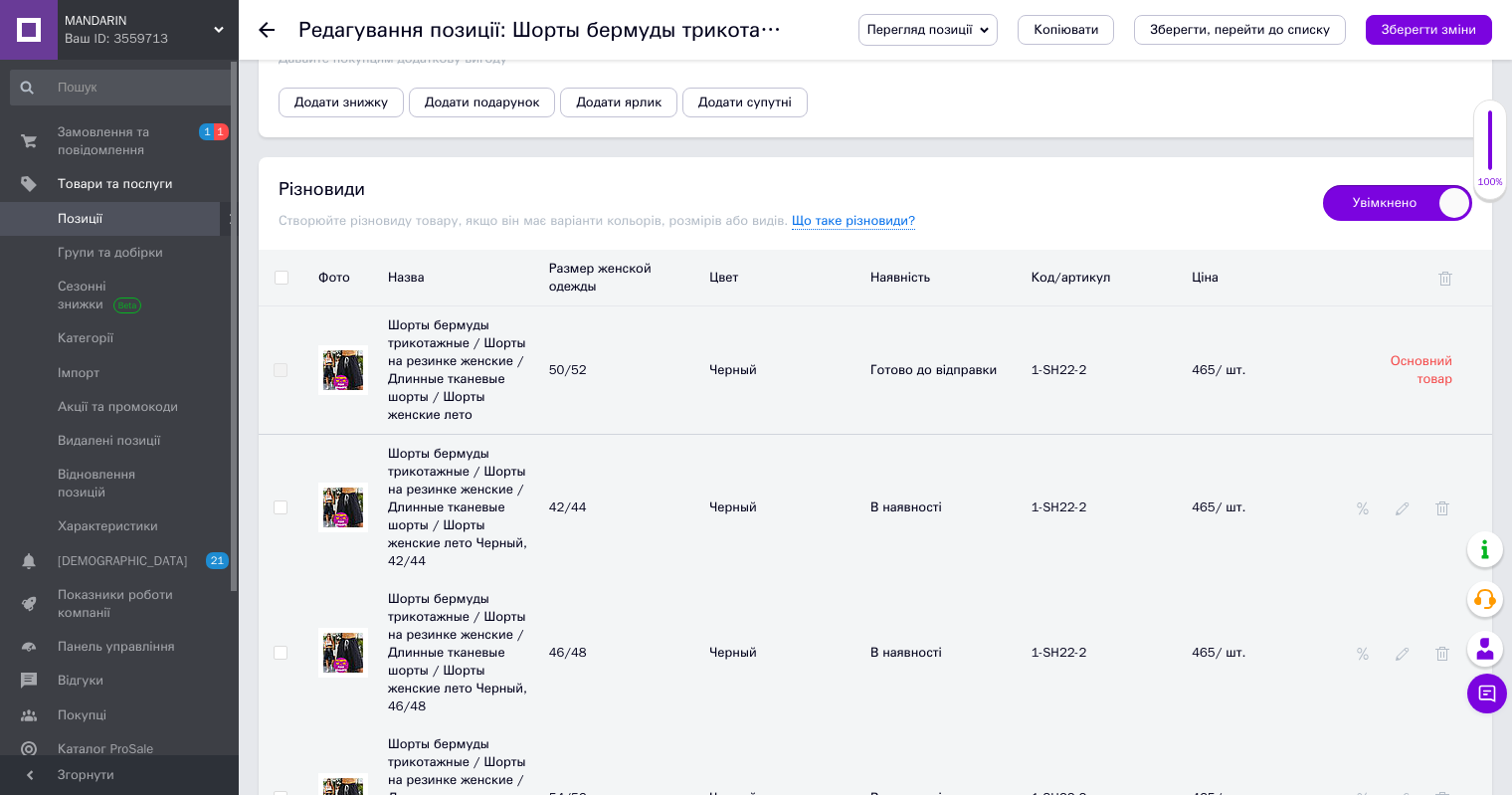 click at bounding box center (280, 798) 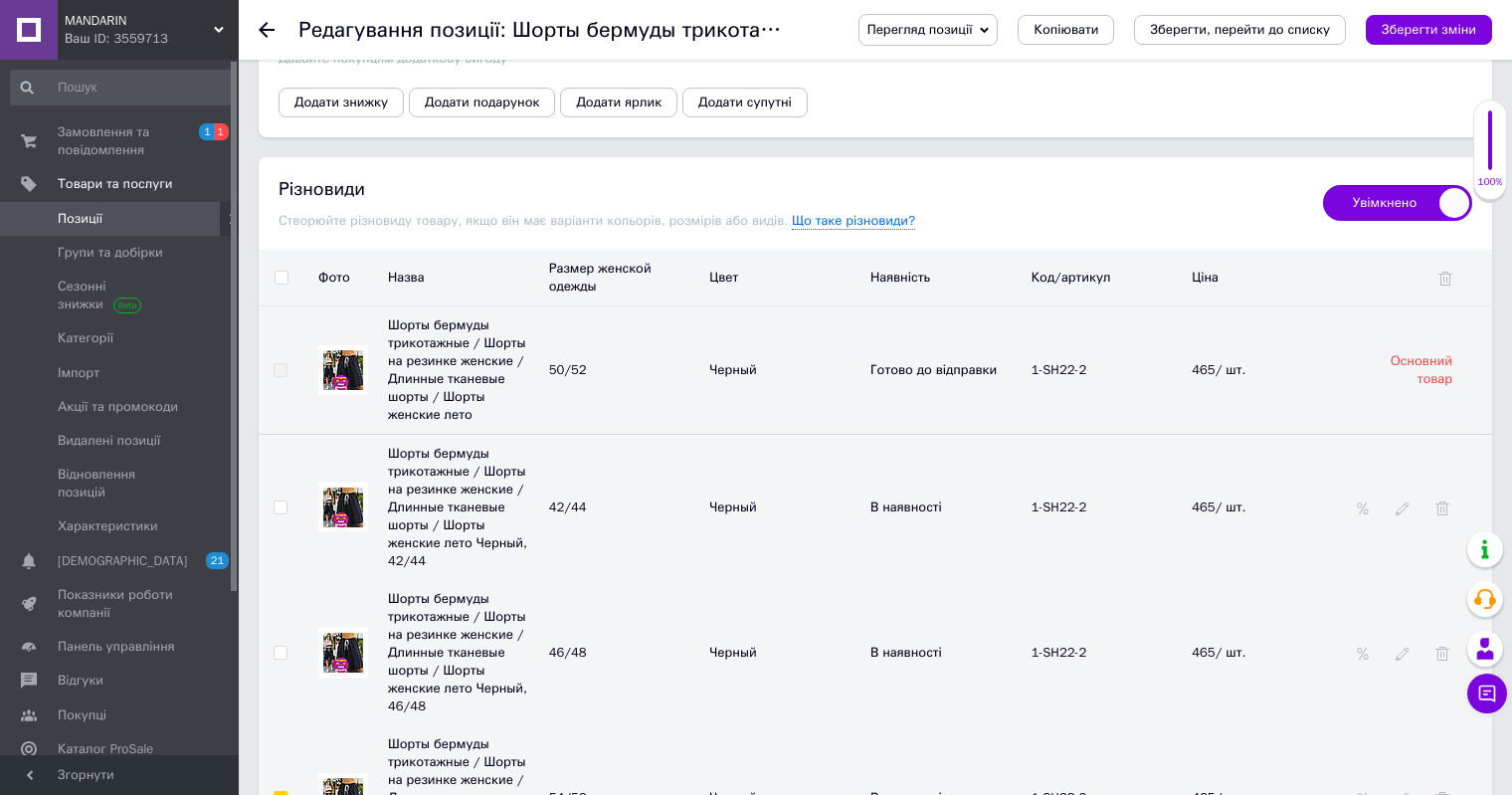 checkbox on "true" 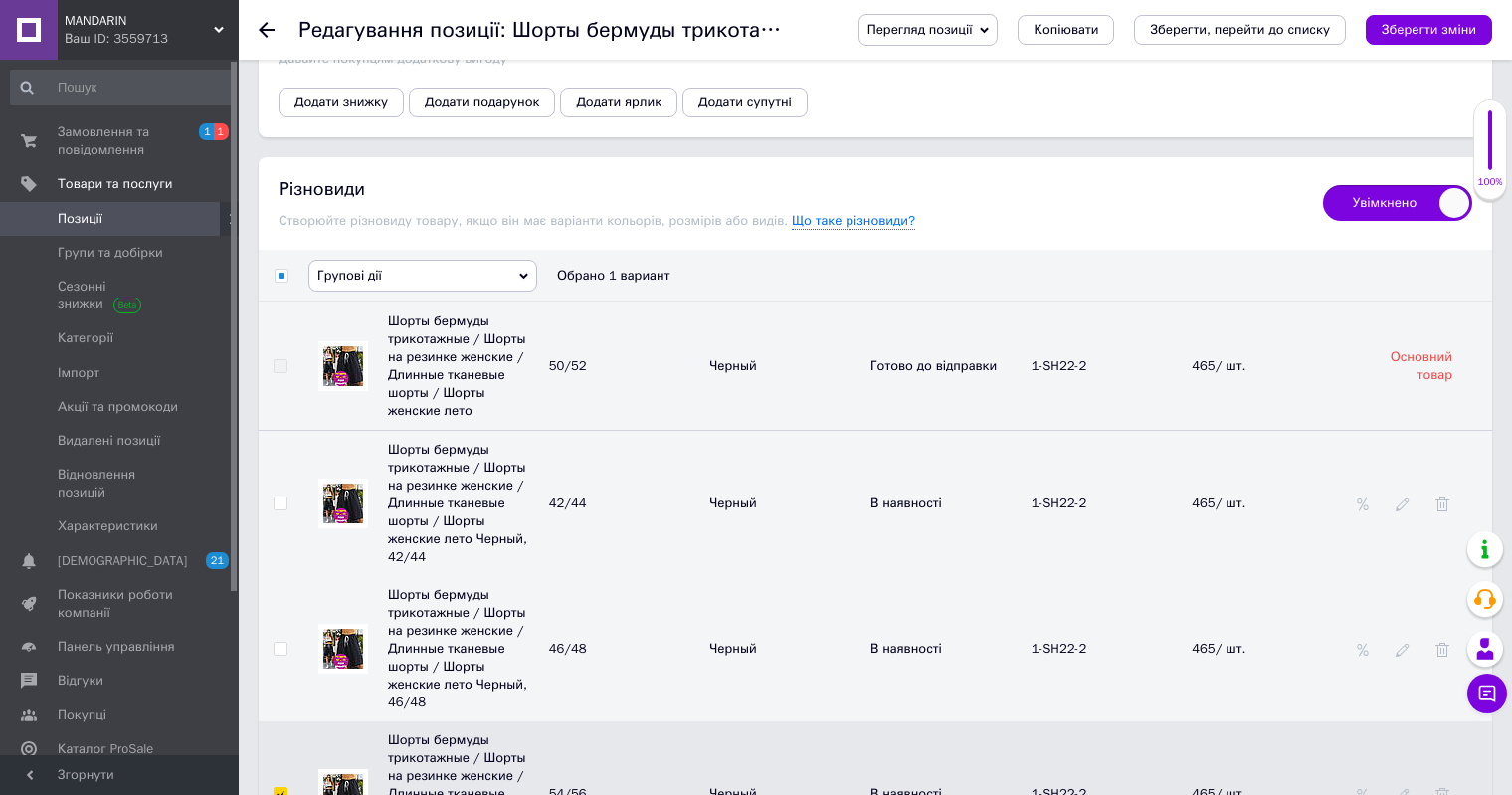 click at bounding box center [280, 649] 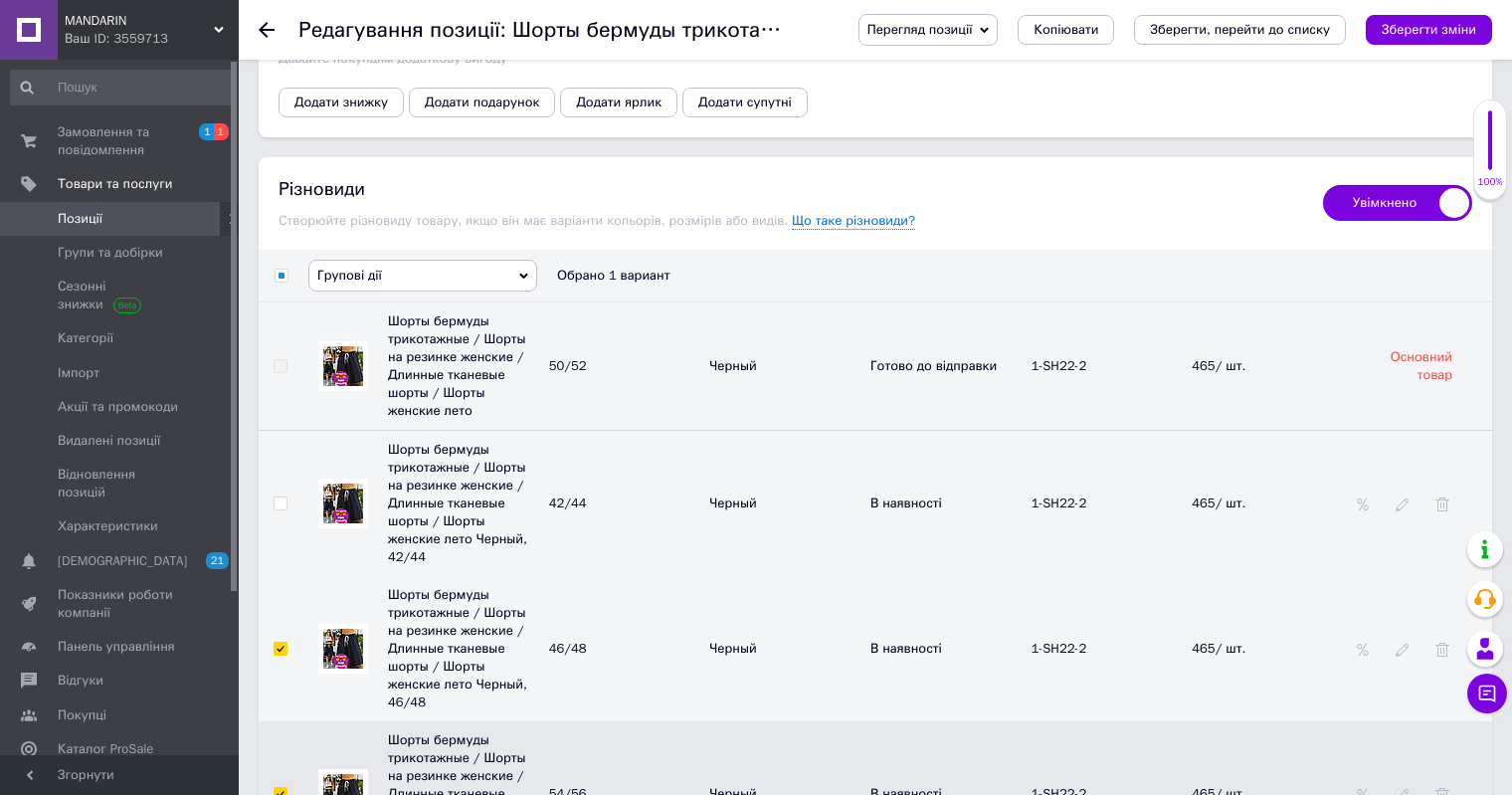 checkbox on "true" 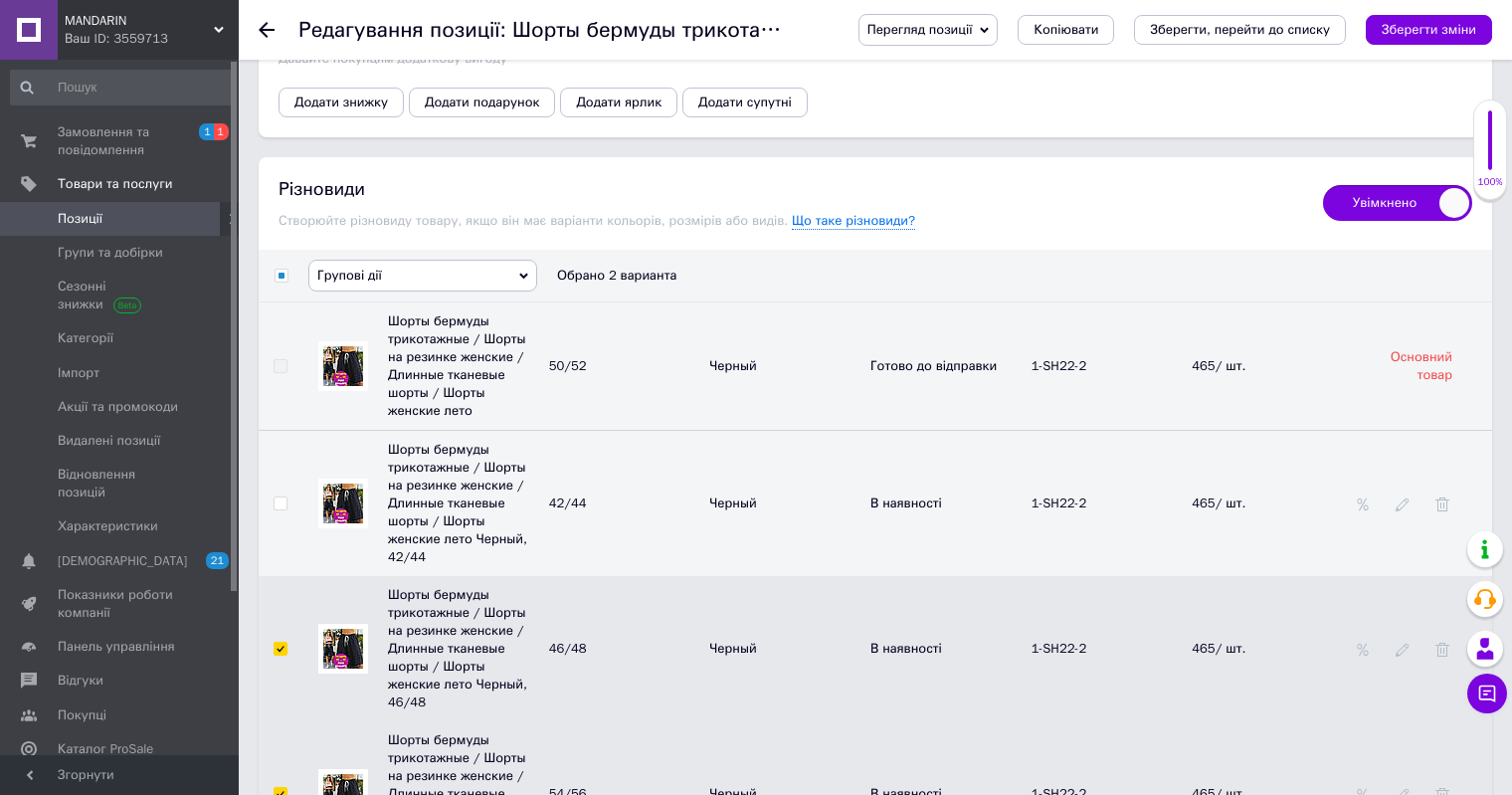 click at bounding box center [280, 503] 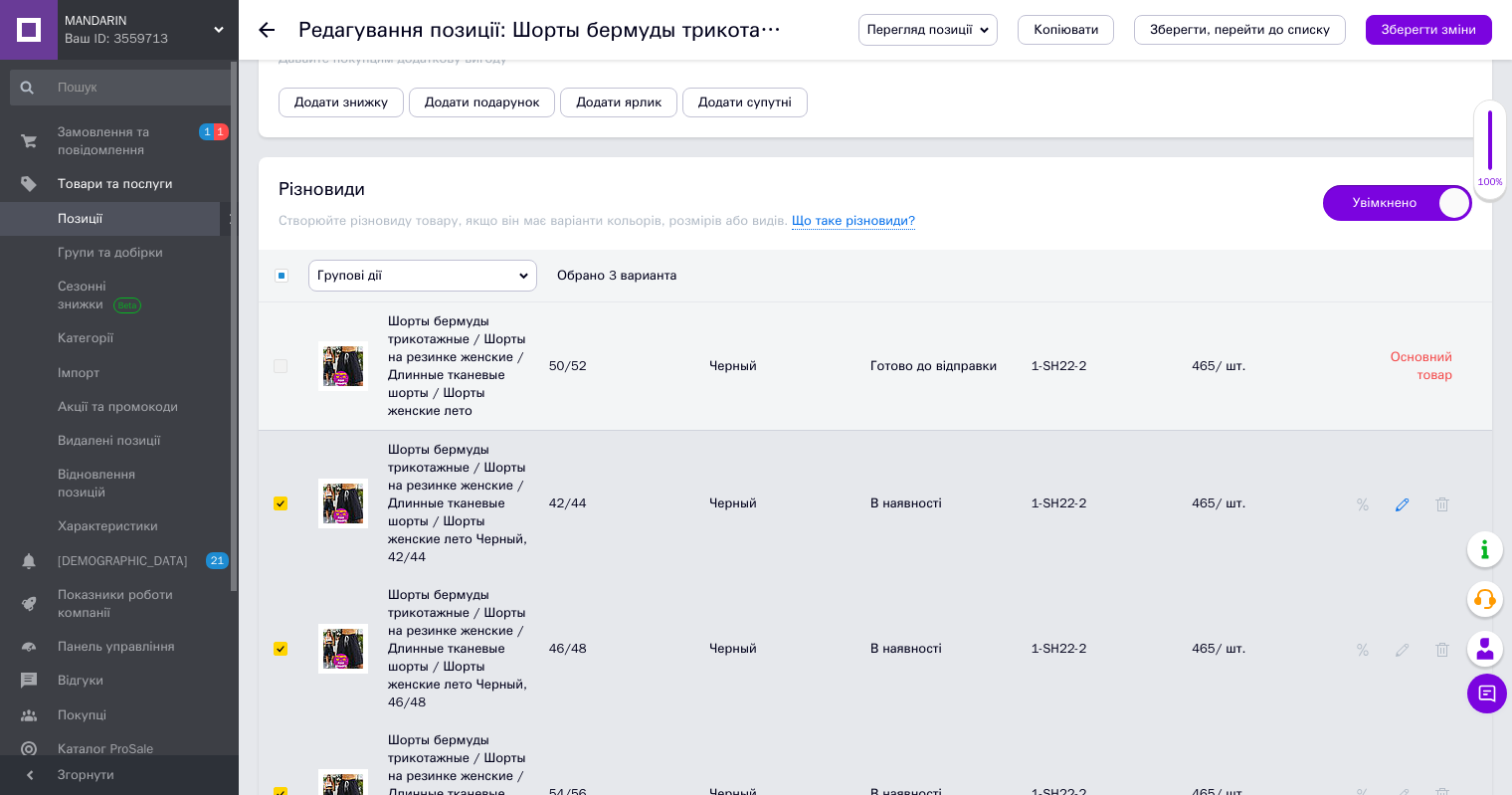 click 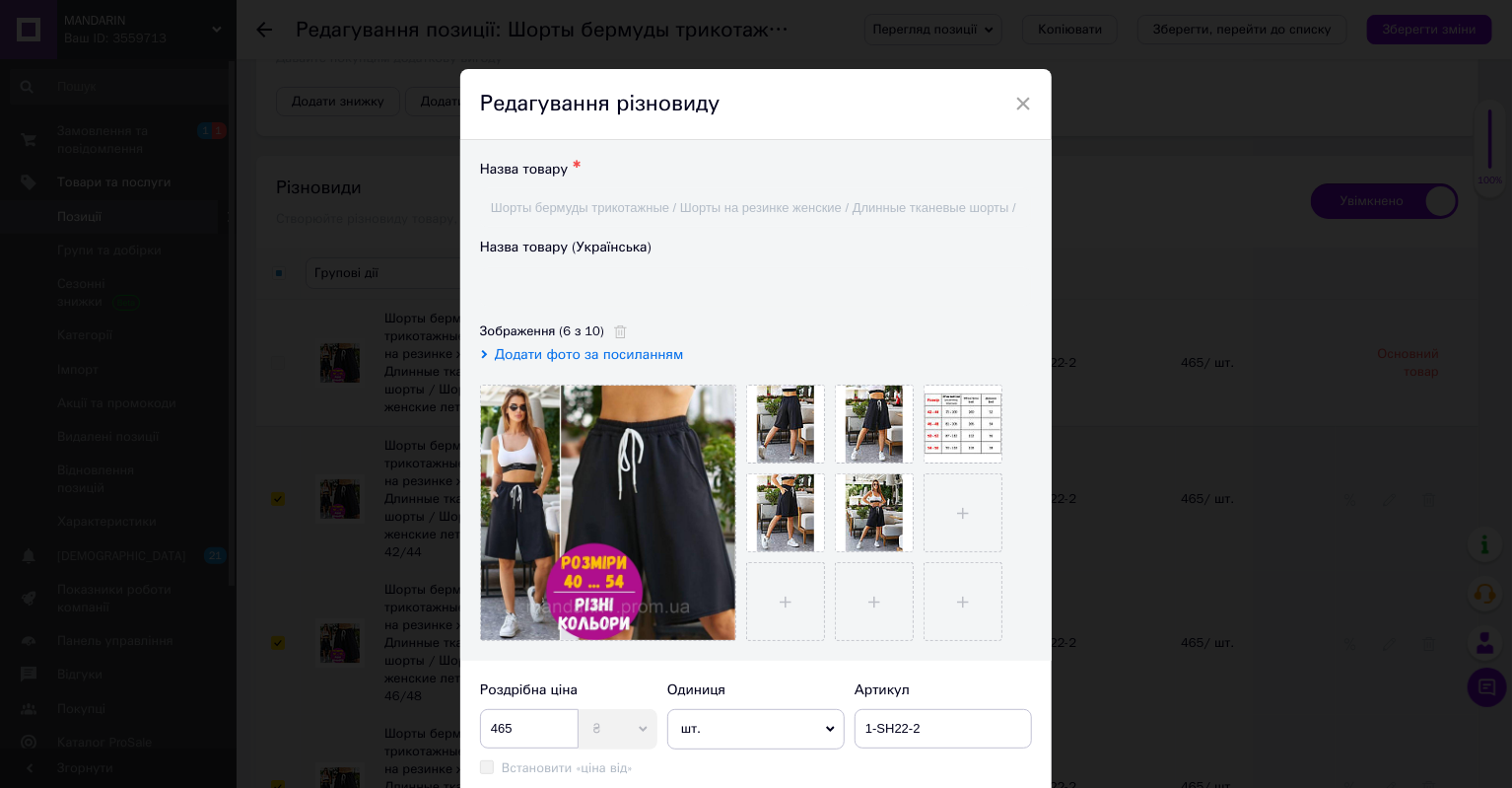 click on "× Редагування різновиду Назва товару ✱ Шорты бермуды трикотажные / Шорты на резинке женские / Длинные тканевые шорты / Шорты женские лето Черный, 42/44 Назва товару (Українська) Зображення (6 з 10) Додати фото за посиланням Роздрібна ціна 465 ₴ $ EUR CHF GBP ¥ PLN ₸ MDL HUF KGS CNY TRY KRW Lei Встановити «ціна від» «Ціна від» успадкована з основного товару Одиниця шт. 100 шт. 10 шт. тис. шт. т.у.шт. т кг г куб.м л кв.м кв.см кв.фут кв.дм м км дав мішок пара чол. упаковка тисяча сотка га пог.м ящик відро банка бут каністра пач мм мл гр/кв.м кг/кв.м 100 г комплект набір моток рулон послуга см секція" at bounding box center (756, 394) 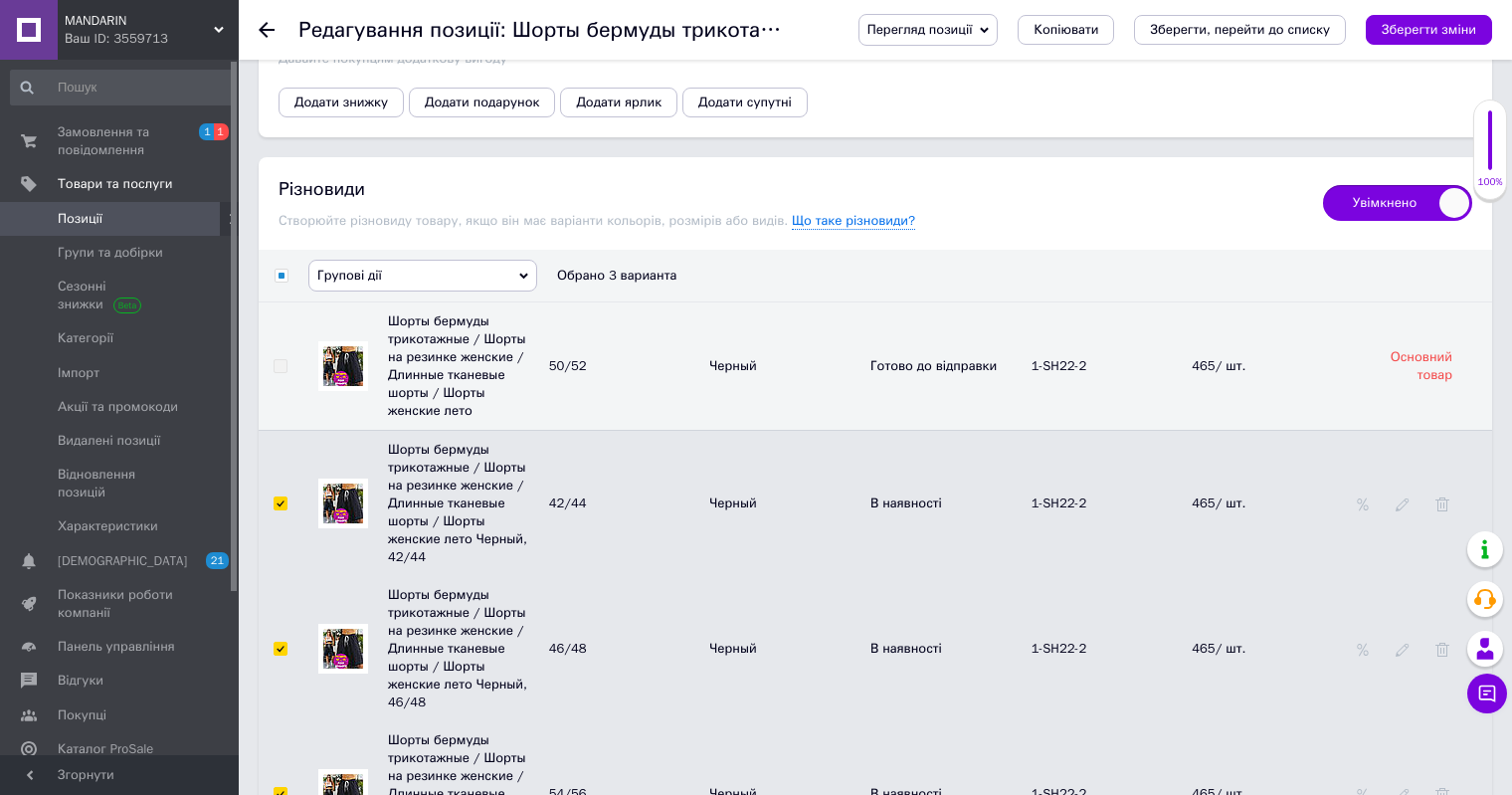 click on "Групові дії" at bounding box center (423, 276) 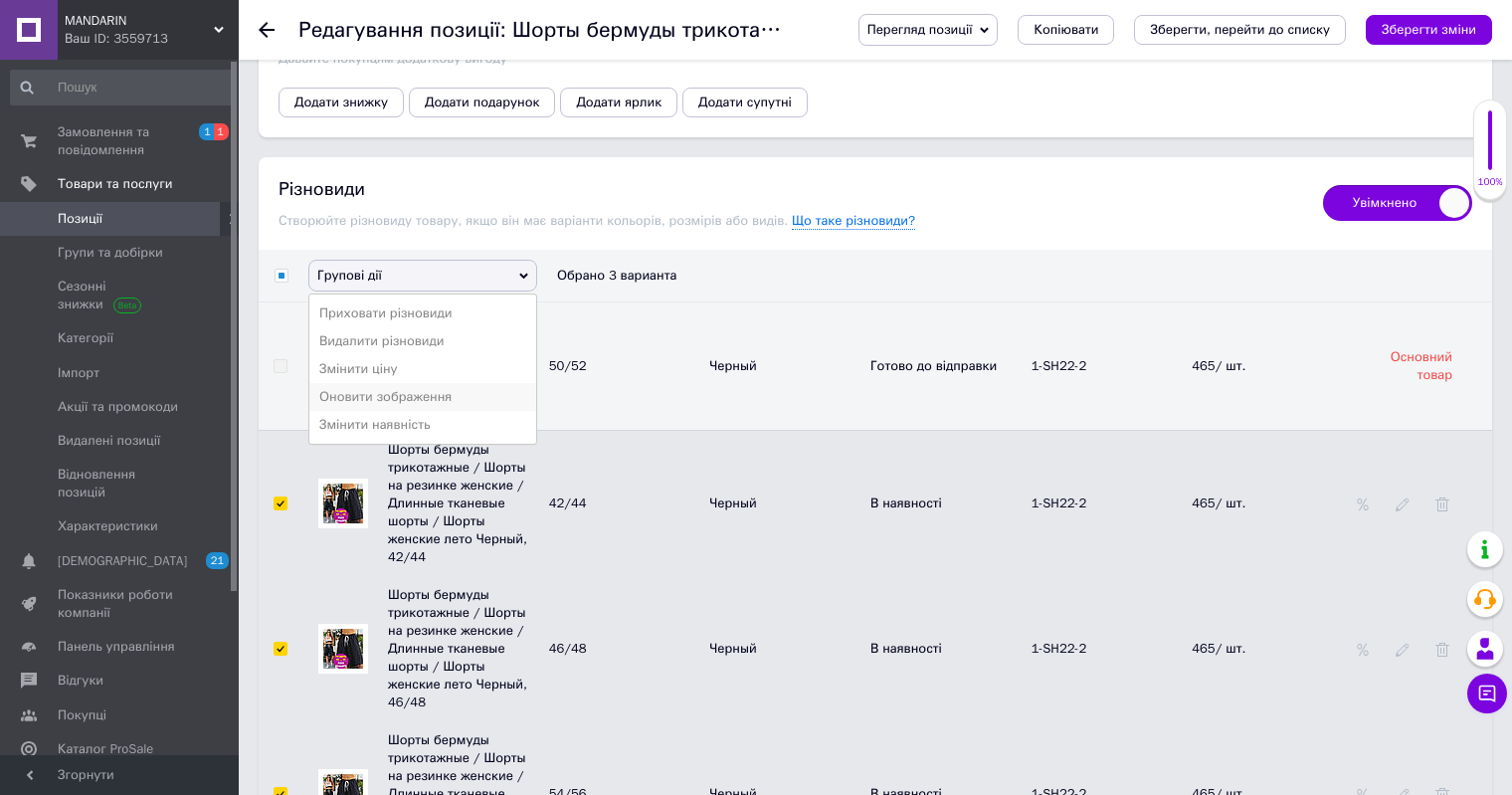 click on "Оновити зображення" at bounding box center [423, 397] 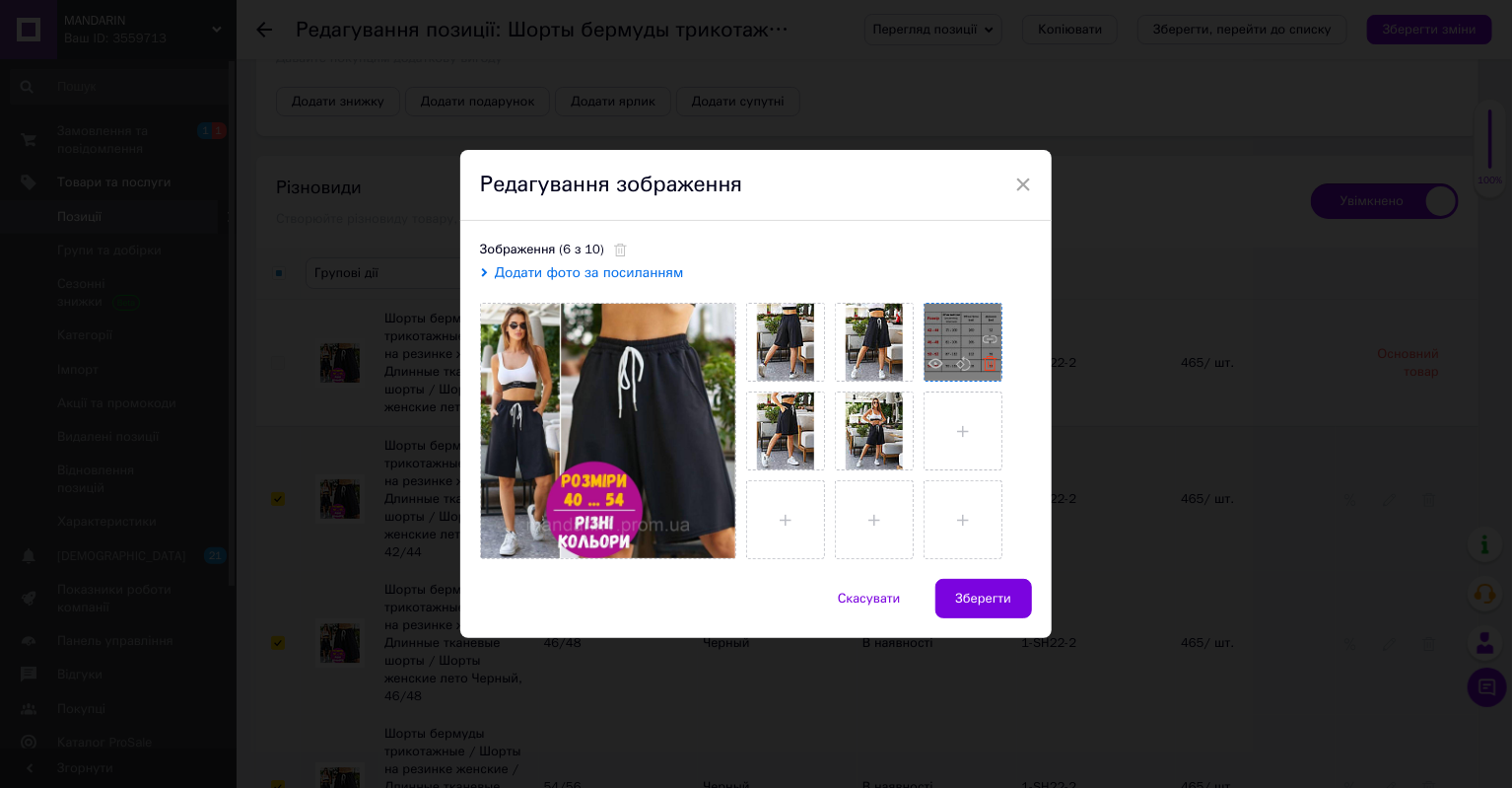 click 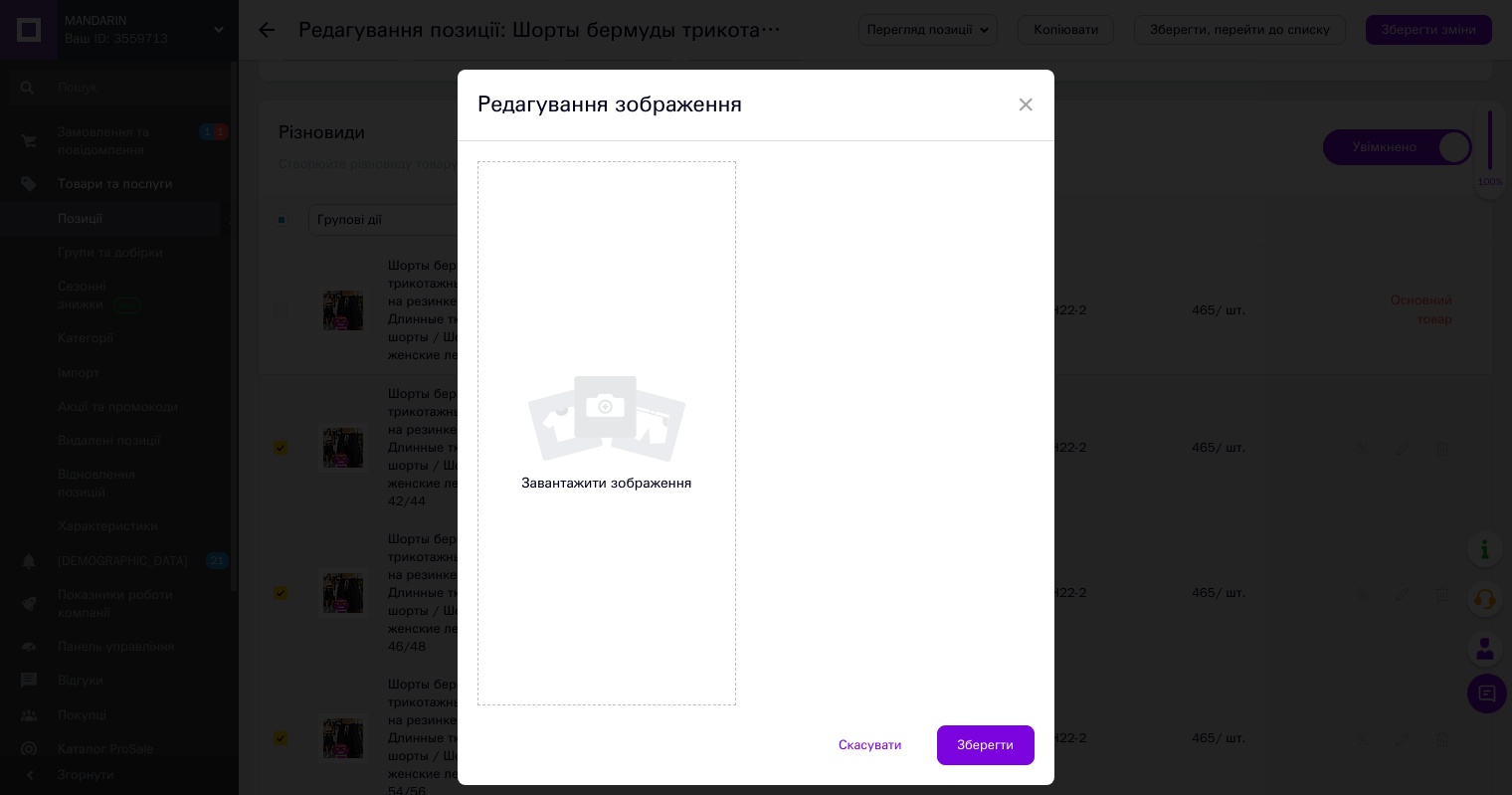 scroll, scrollTop: 2877, scrollLeft: 0, axis: vertical 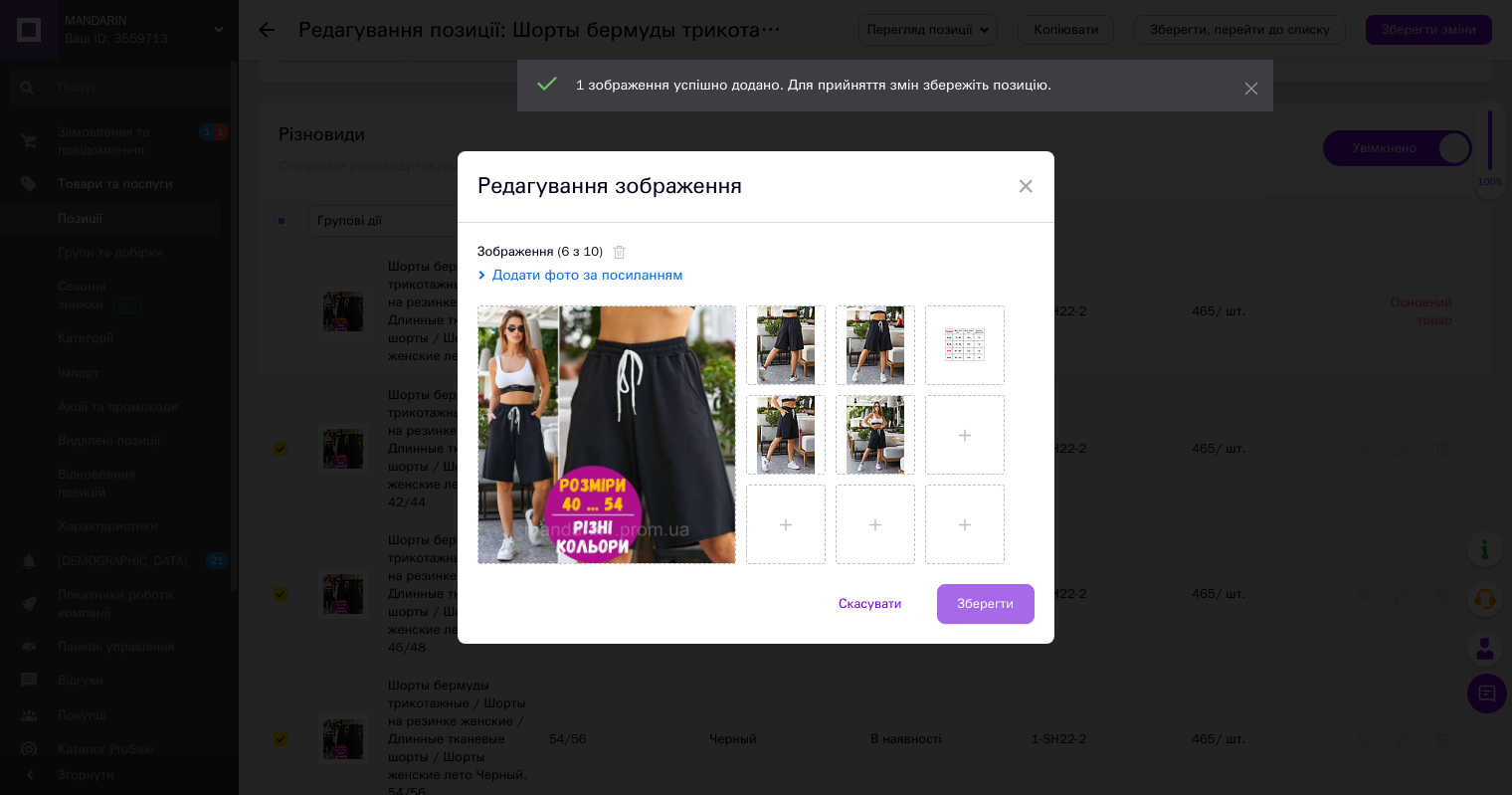 click on "Зберегти" at bounding box center [986, 604] 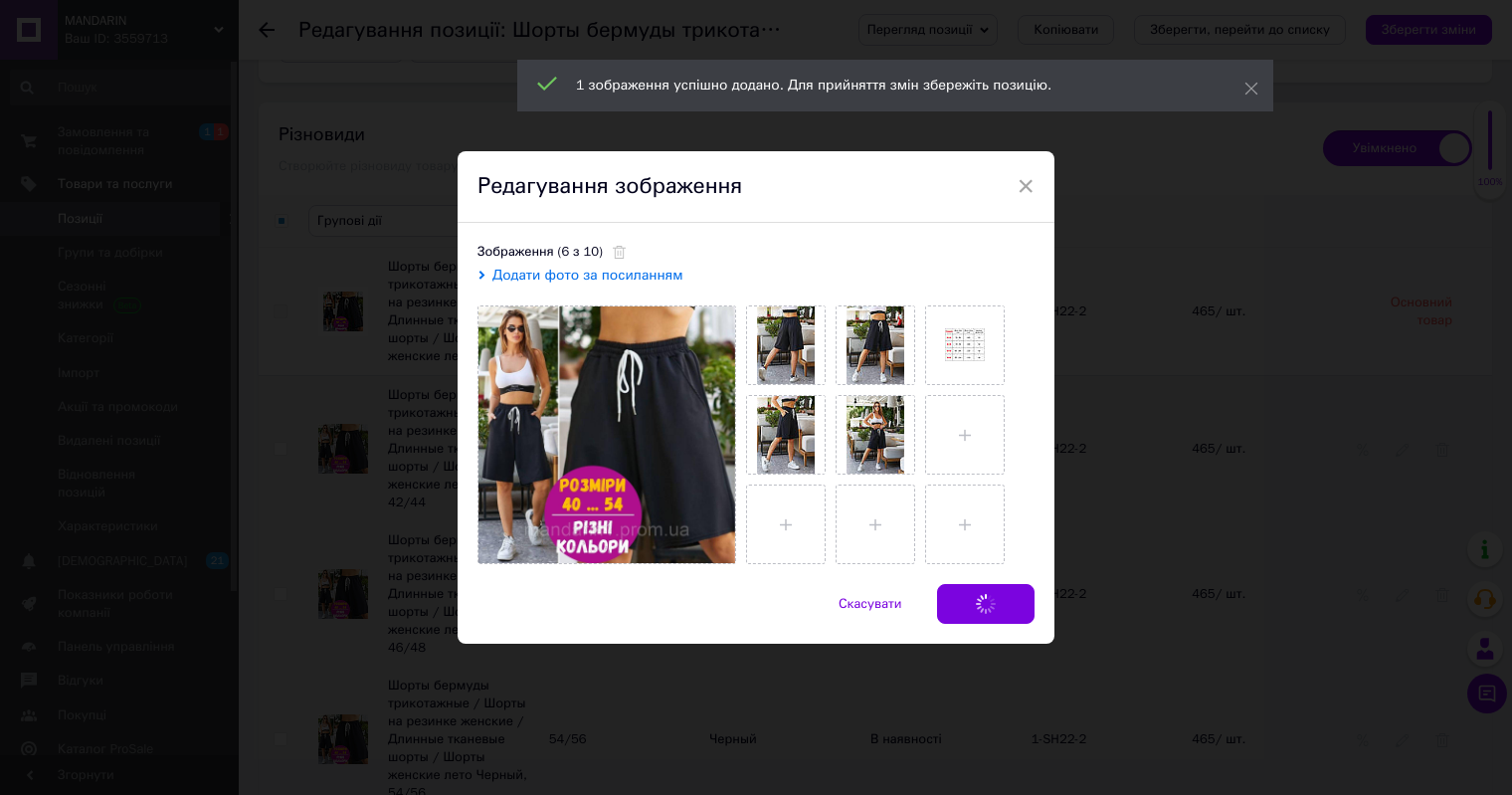 checkbox on "false" 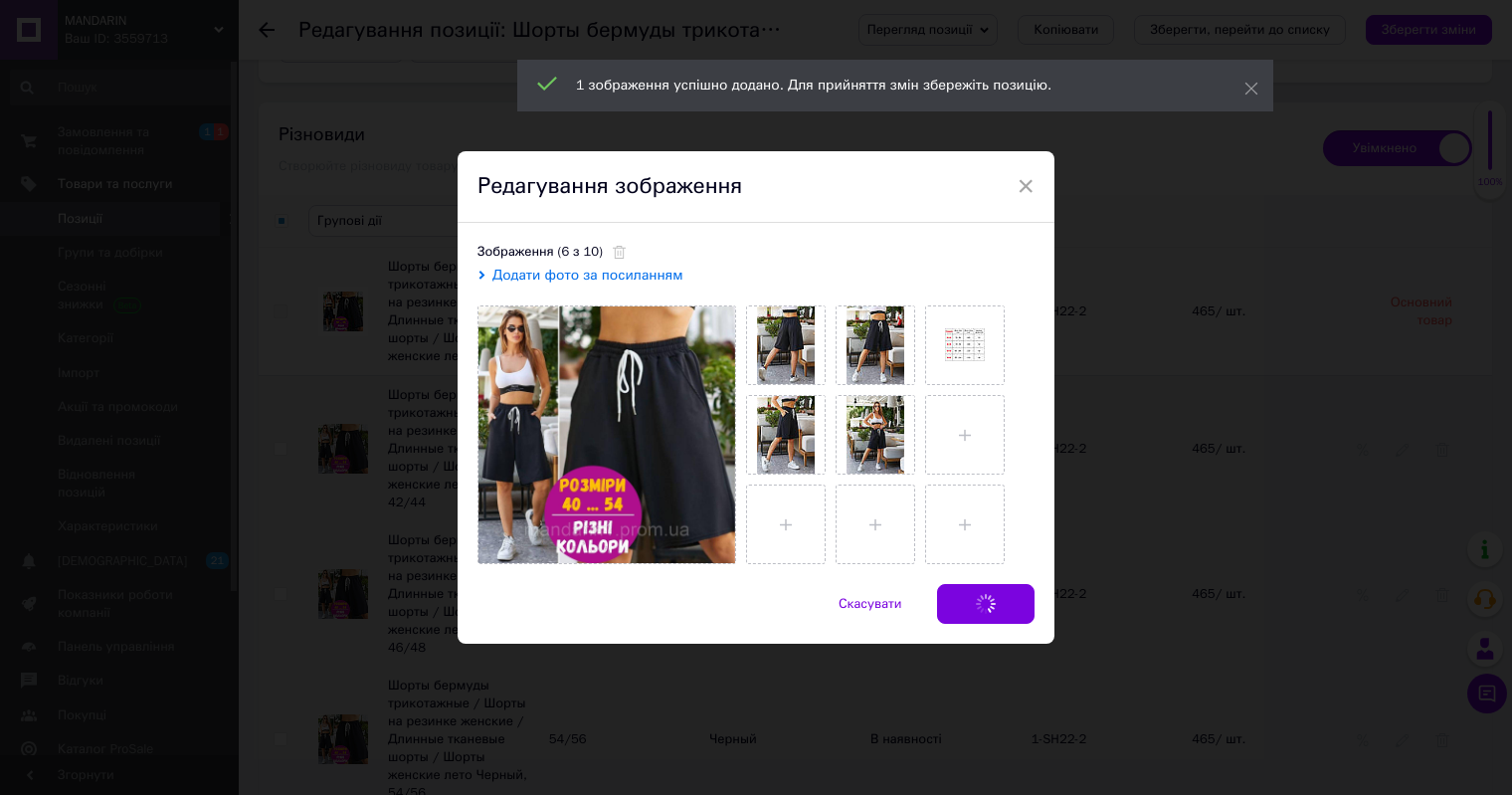 checkbox on "false" 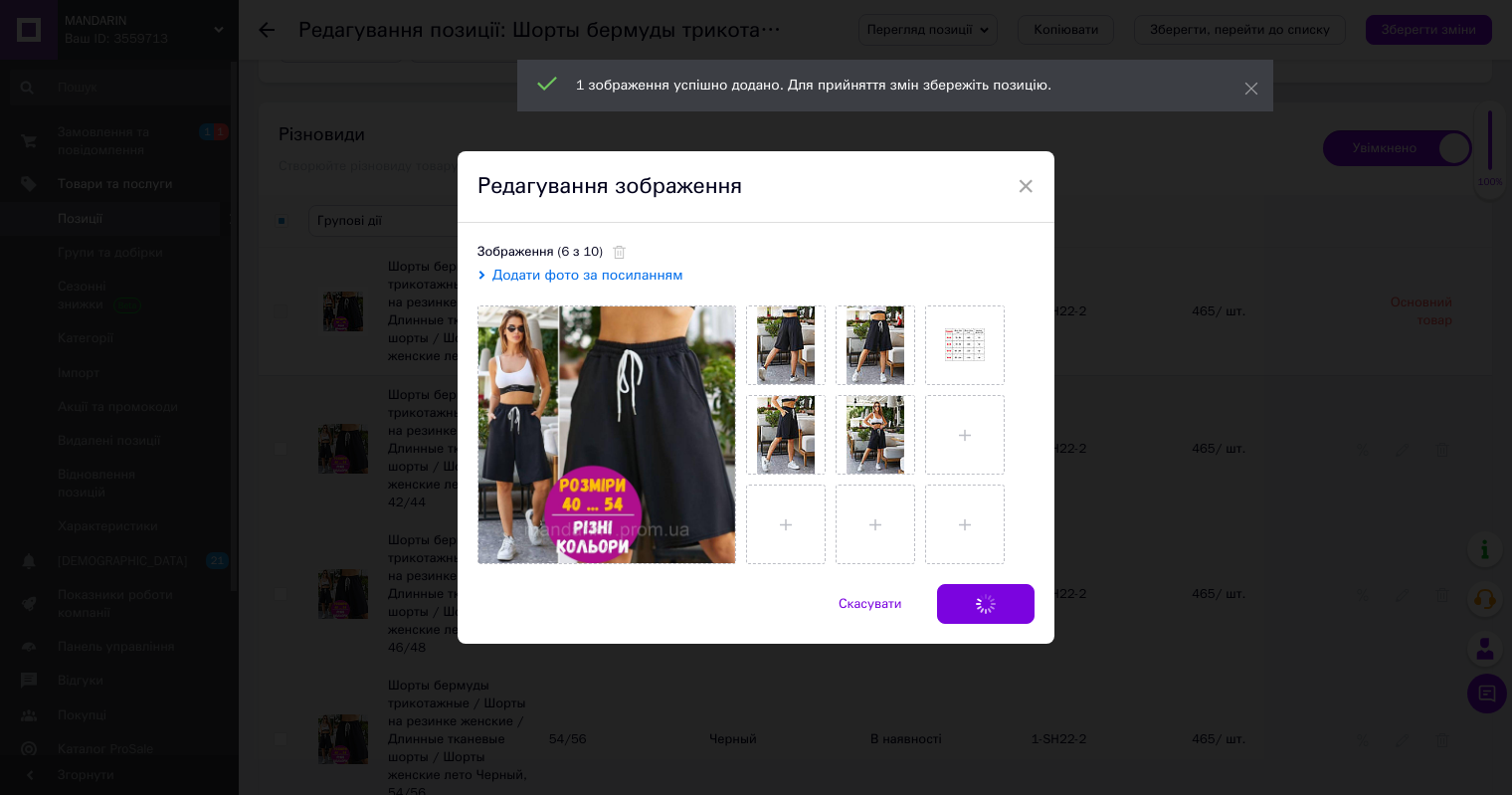checkbox on "false" 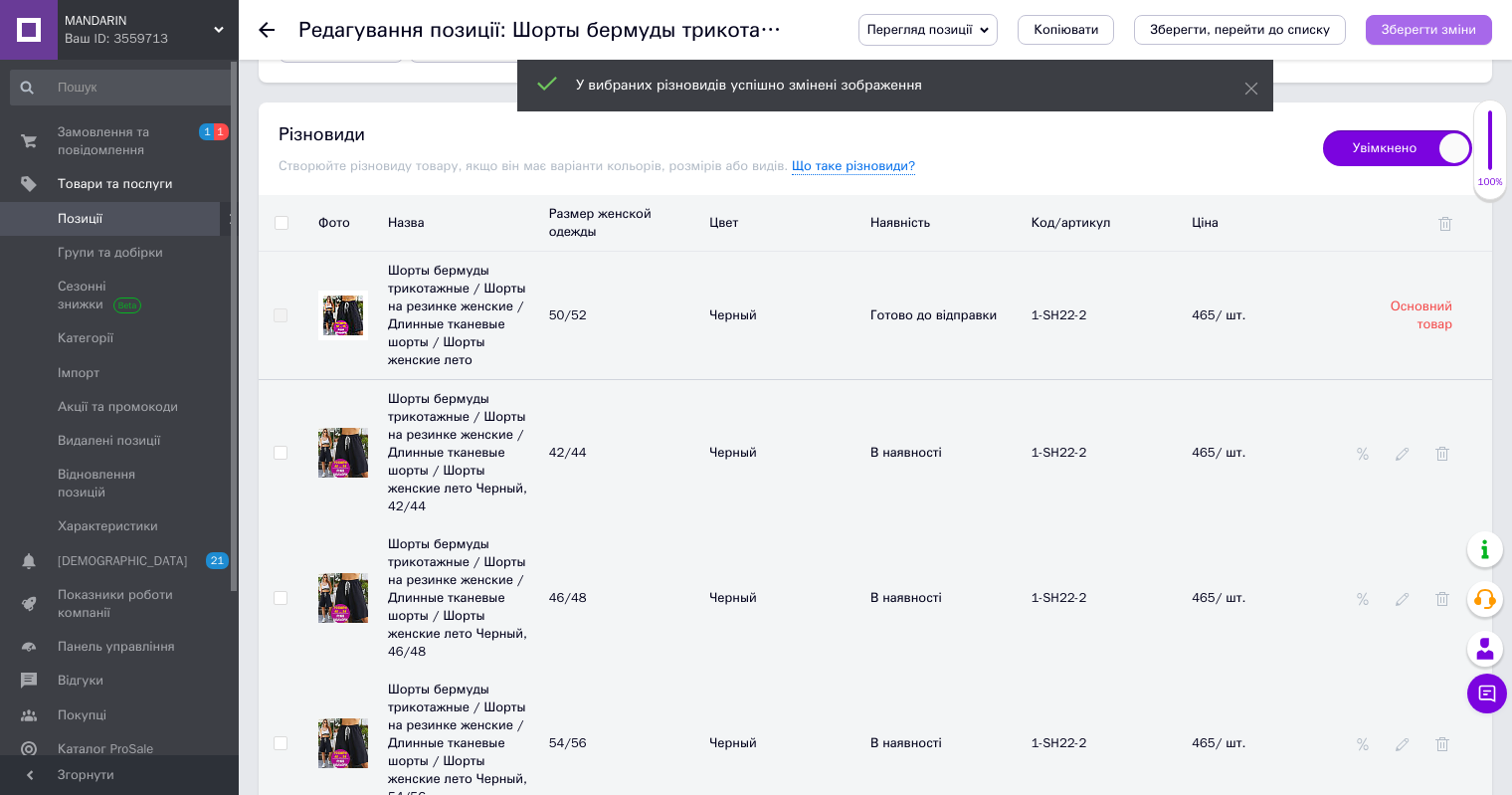 click on "Зберегти зміни" at bounding box center (1428, 29) 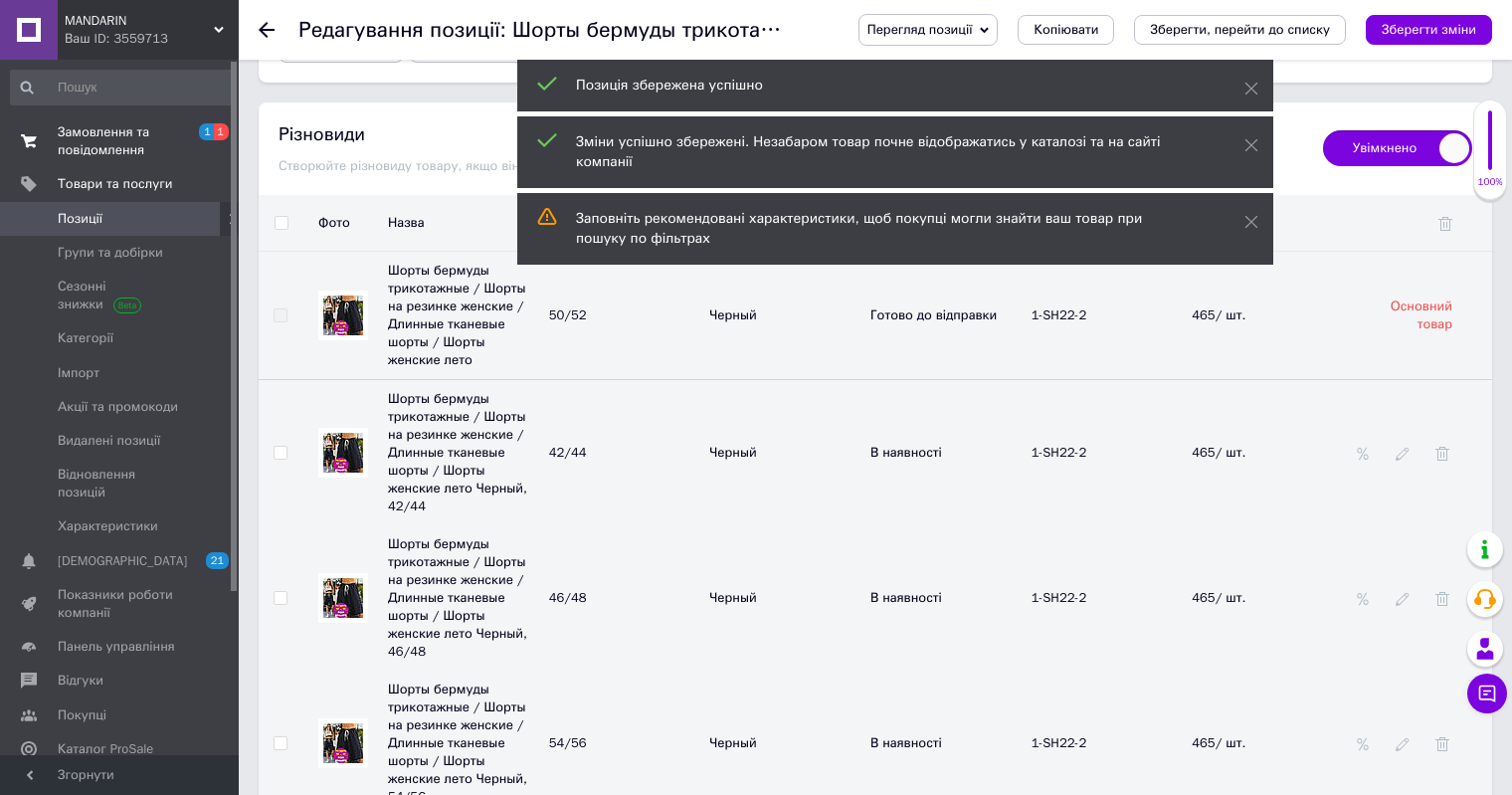 click on "Замовлення та повідомлення" at bounding box center (120, 141) 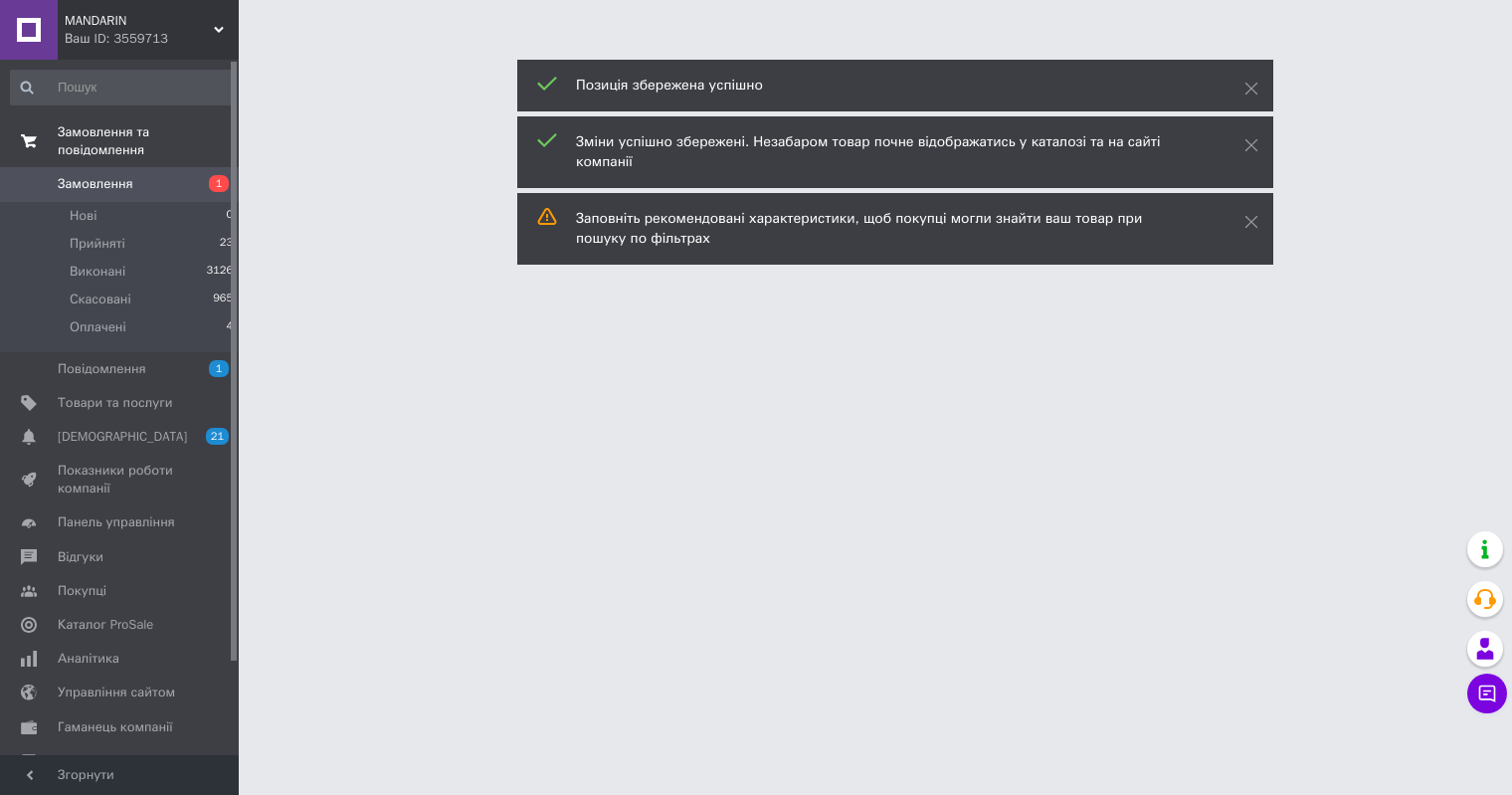scroll, scrollTop: 0, scrollLeft: 0, axis: both 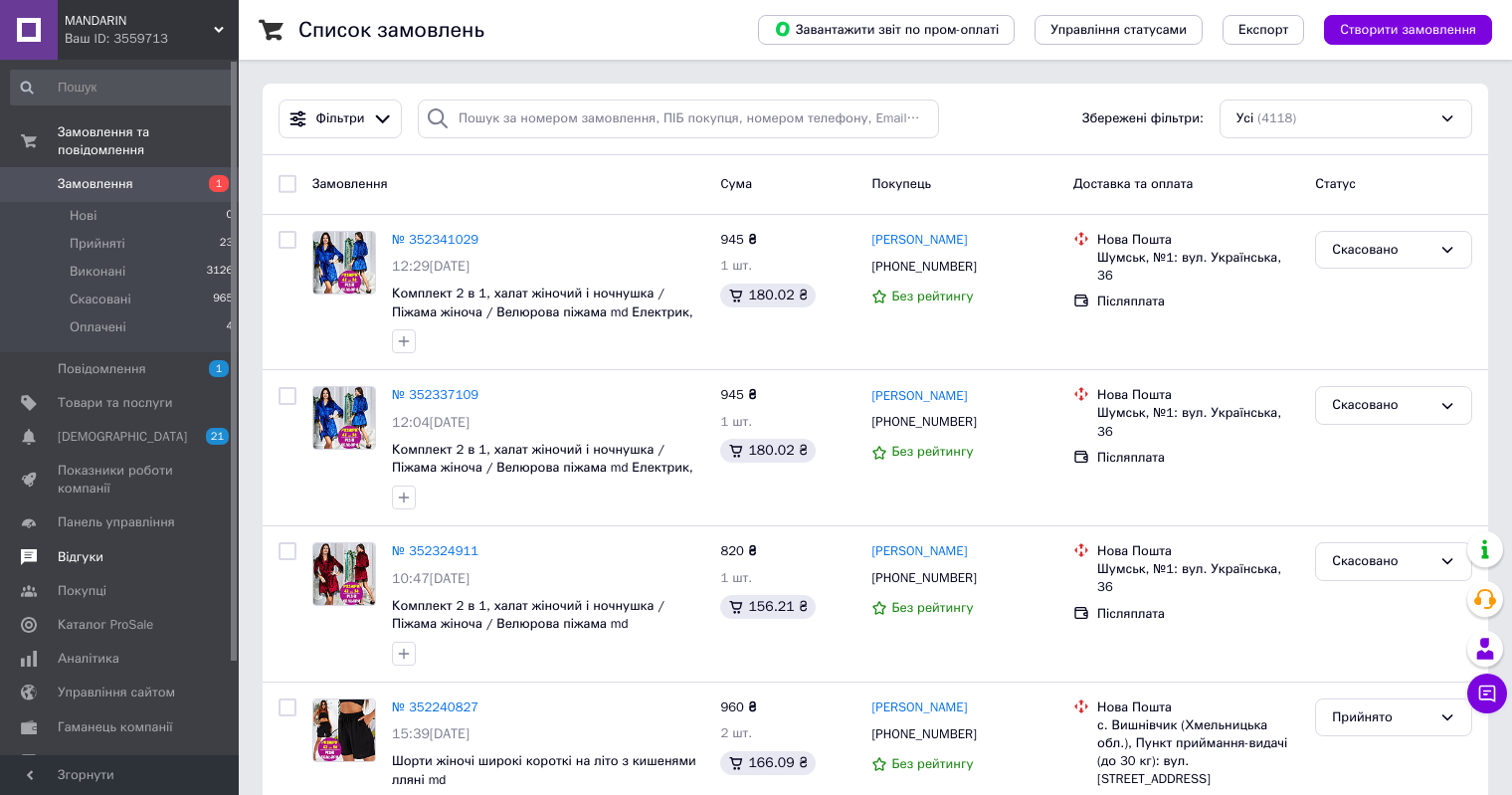 click on "Відгуки" at bounding box center (122, 557) 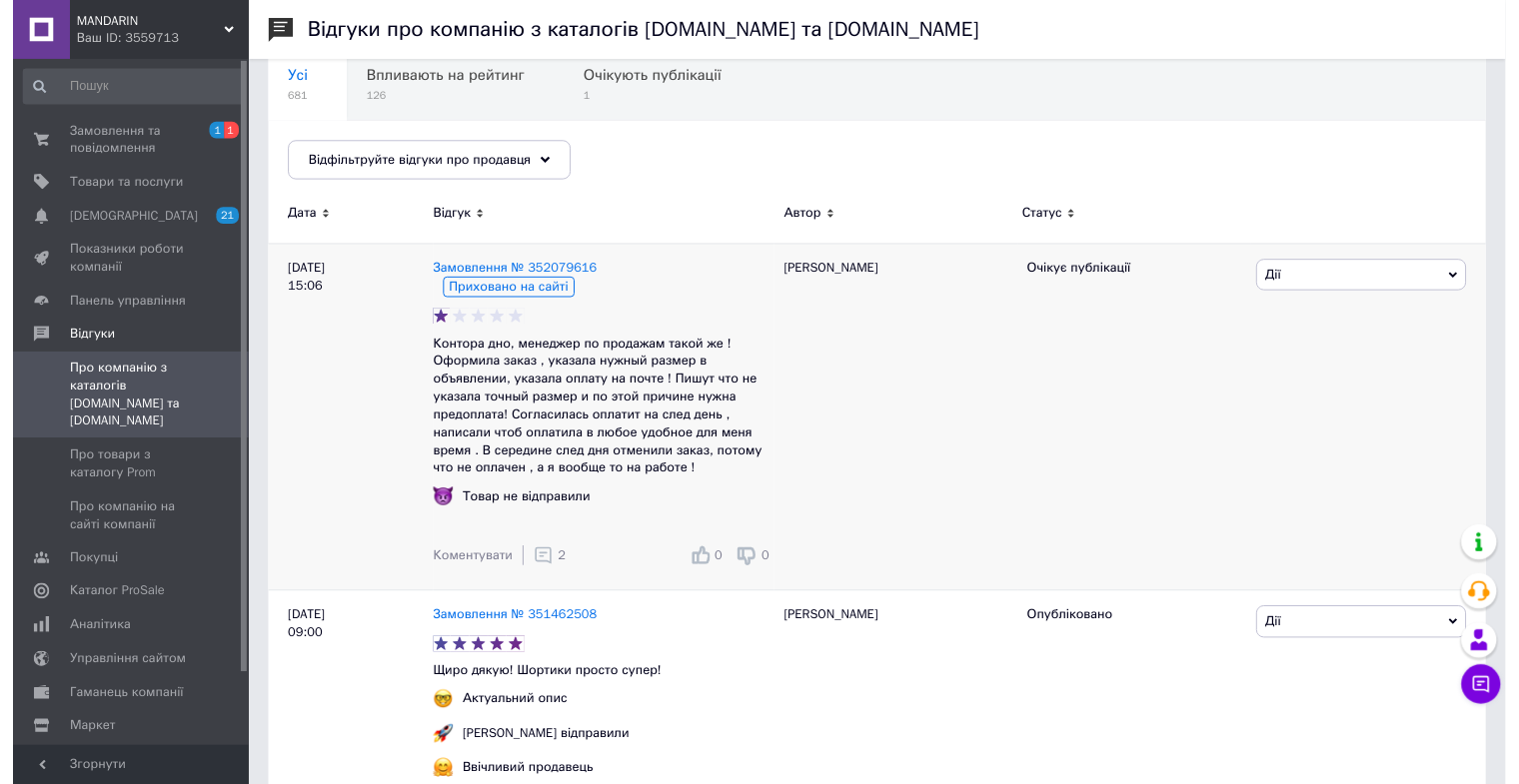 scroll, scrollTop: 200, scrollLeft: 0, axis: vertical 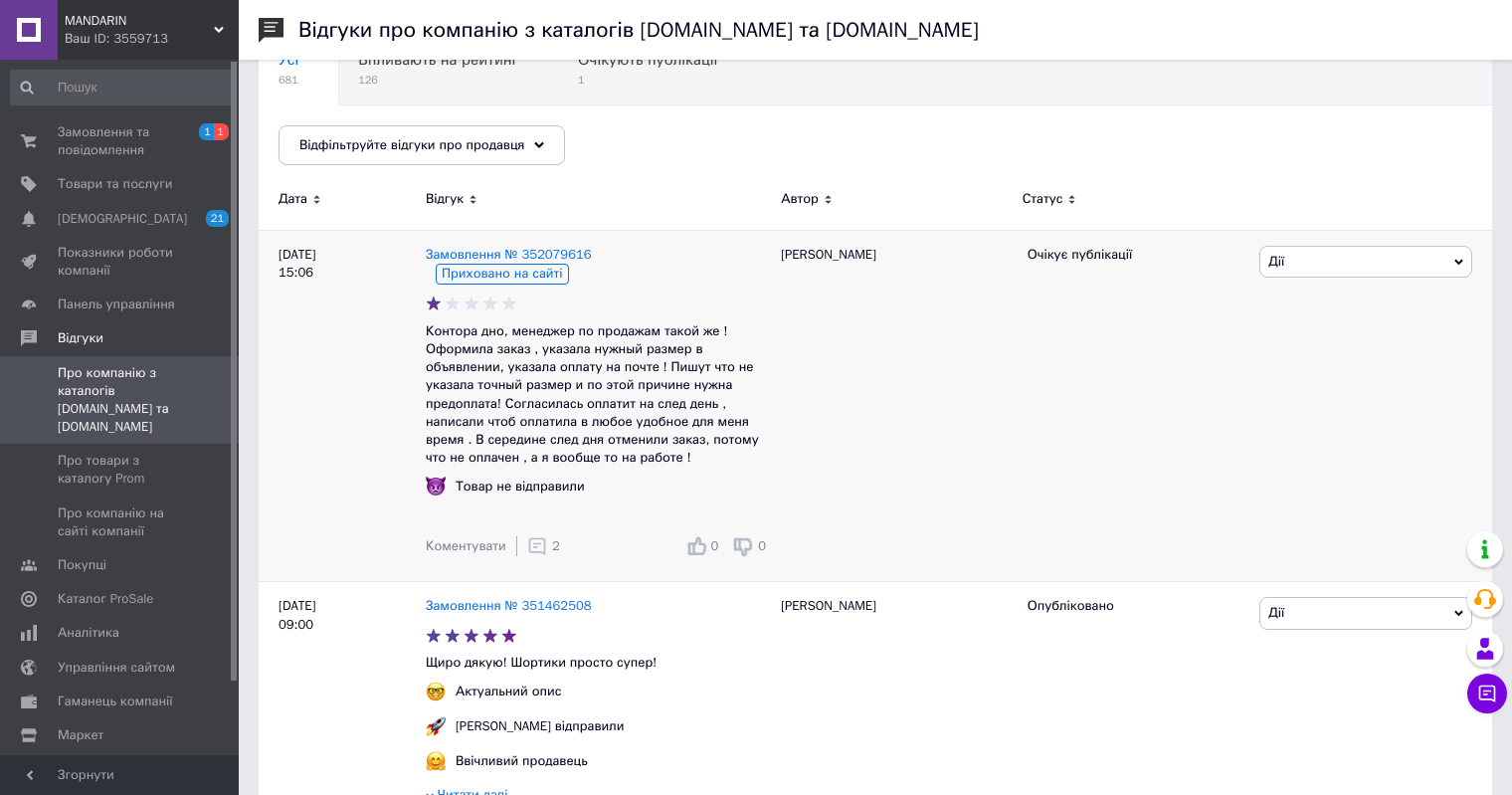 click 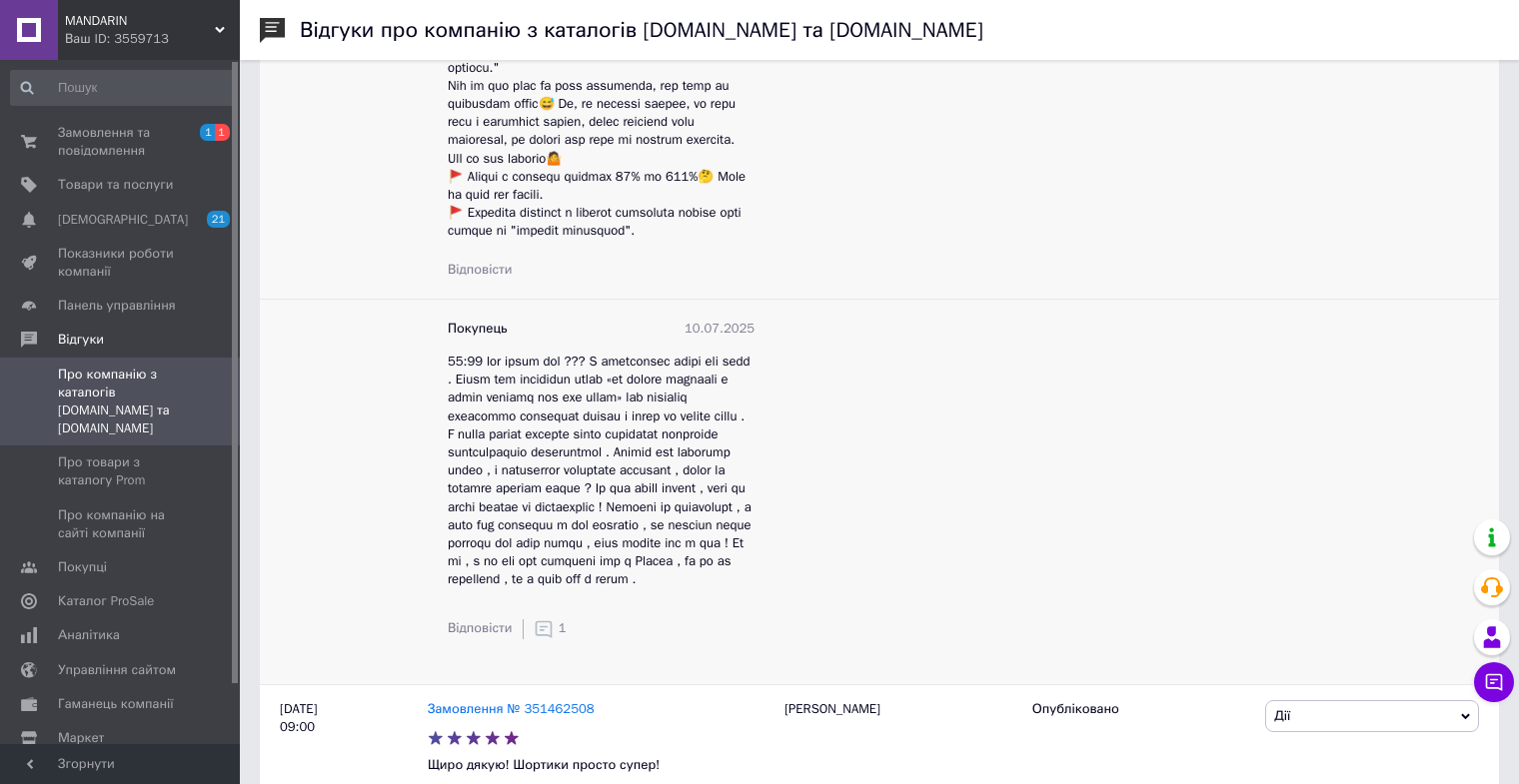 scroll, scrollTop: 1698, scrollLeft: 0, axis: vertical 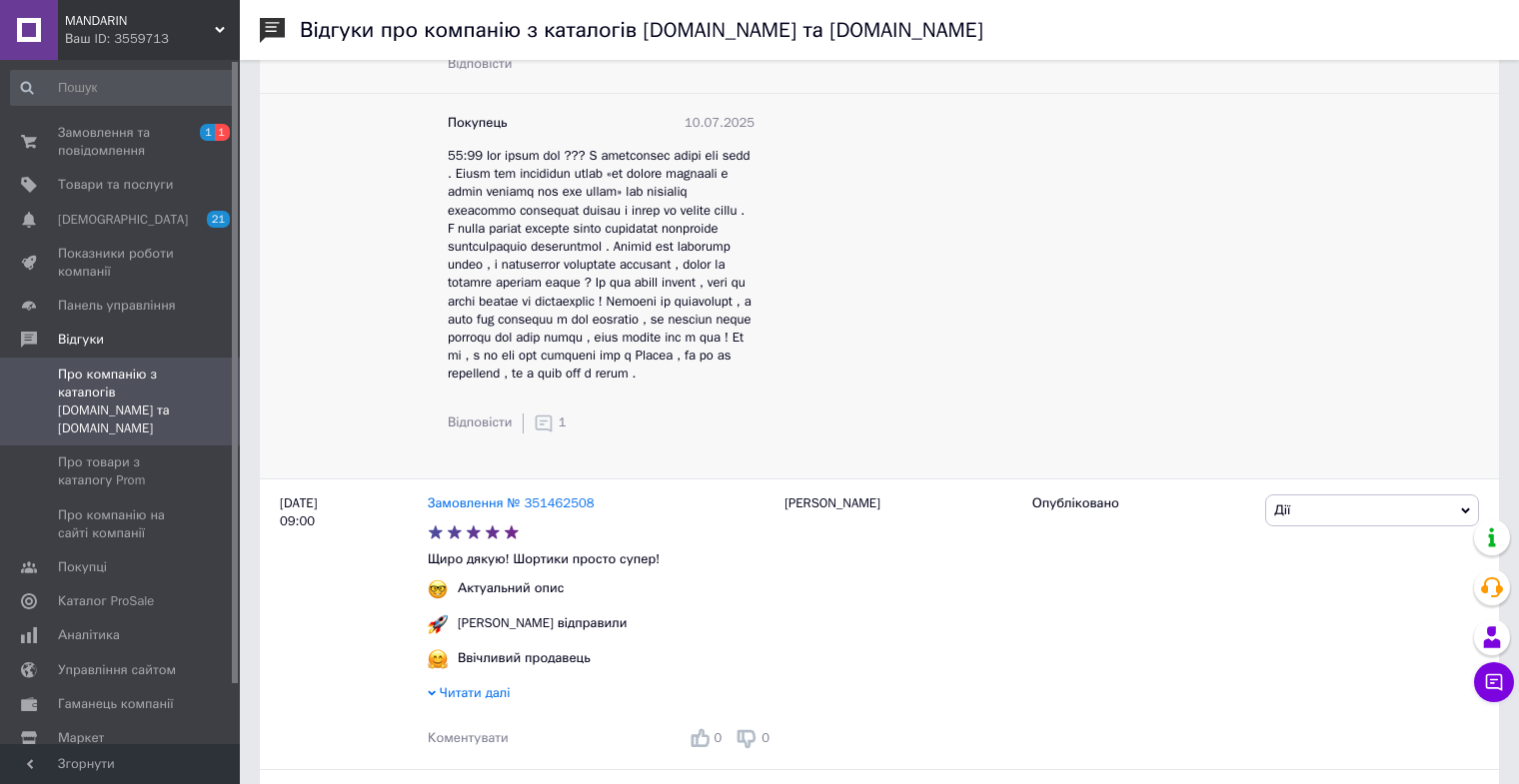 click 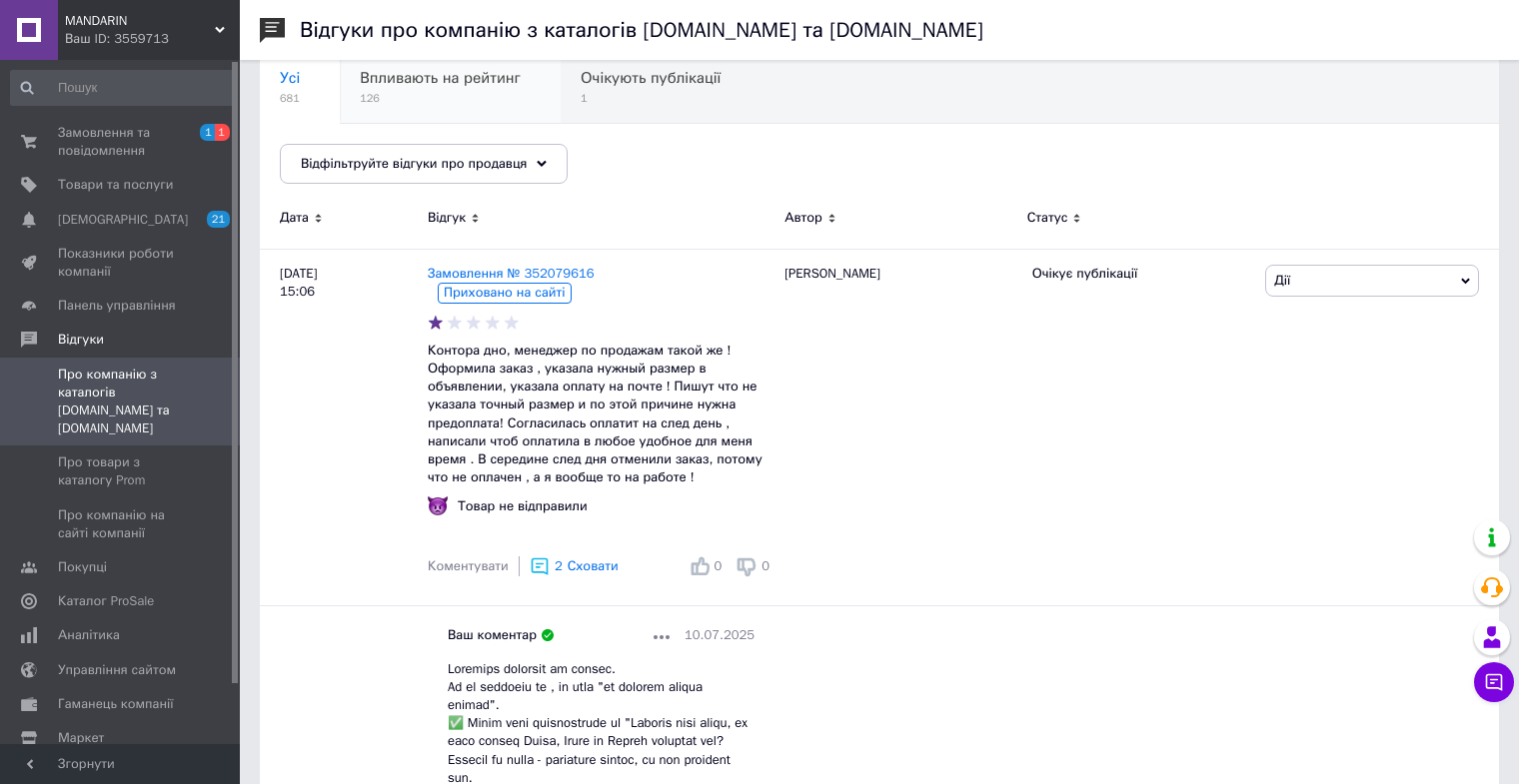 scroll, scrollTop: 0, scrollLeft: 0, axis: both 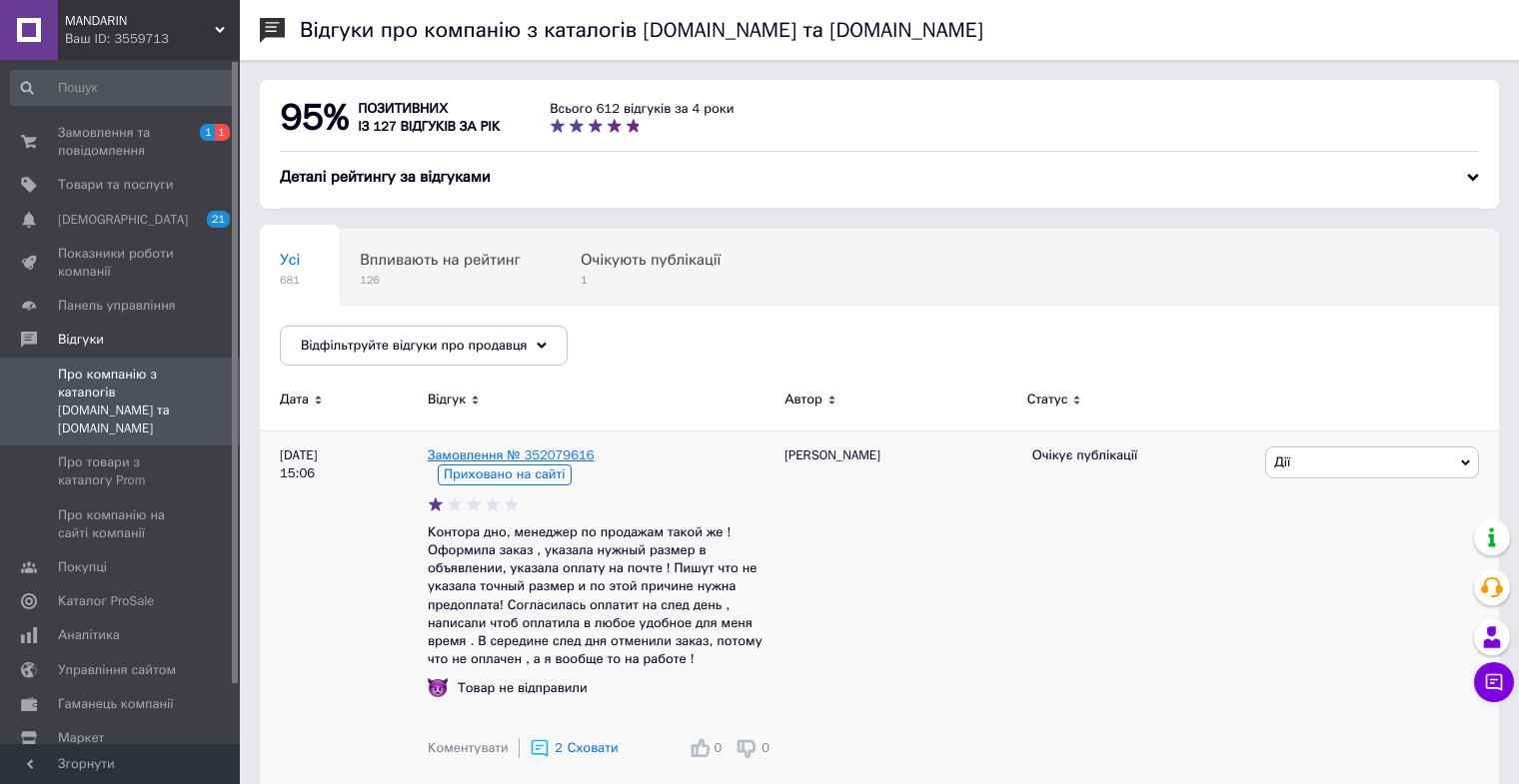 click on "Замовлення № 352079616" at bounding box center [511, 454] 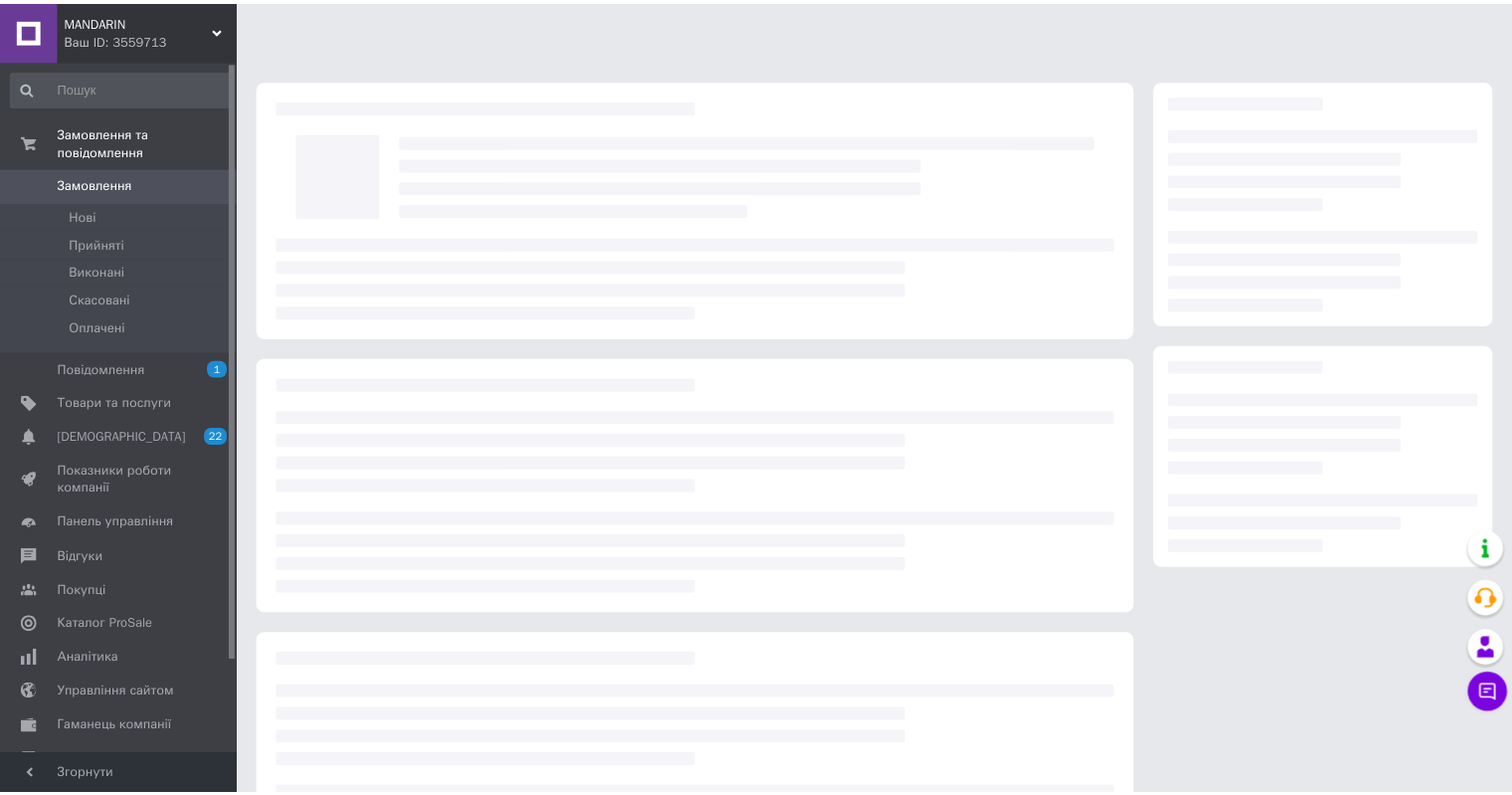 scroll, scrollTop: 0, scrollLeft: 0, axis: both 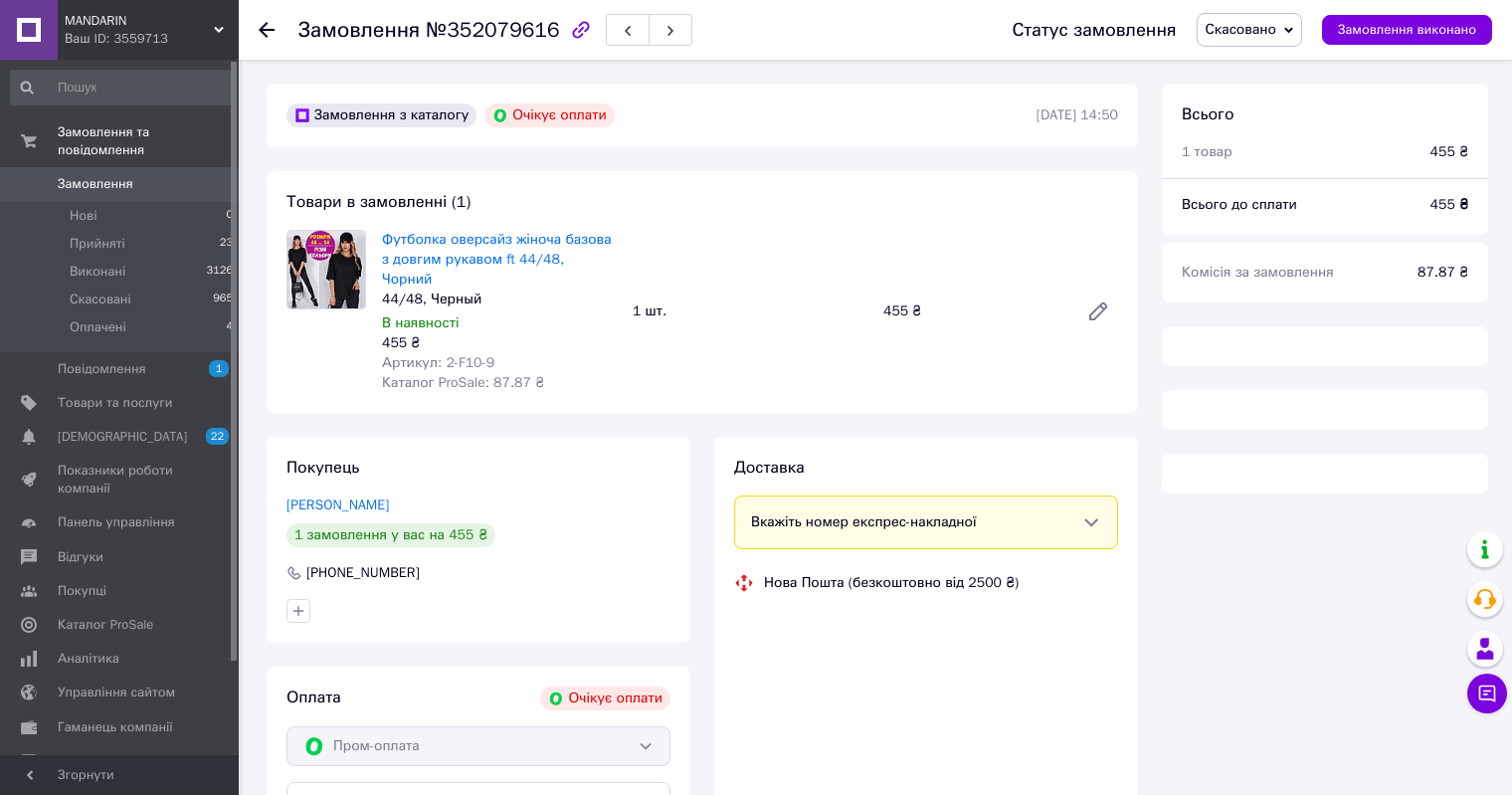 click on "№352079616" at bounding box center (492, 30) 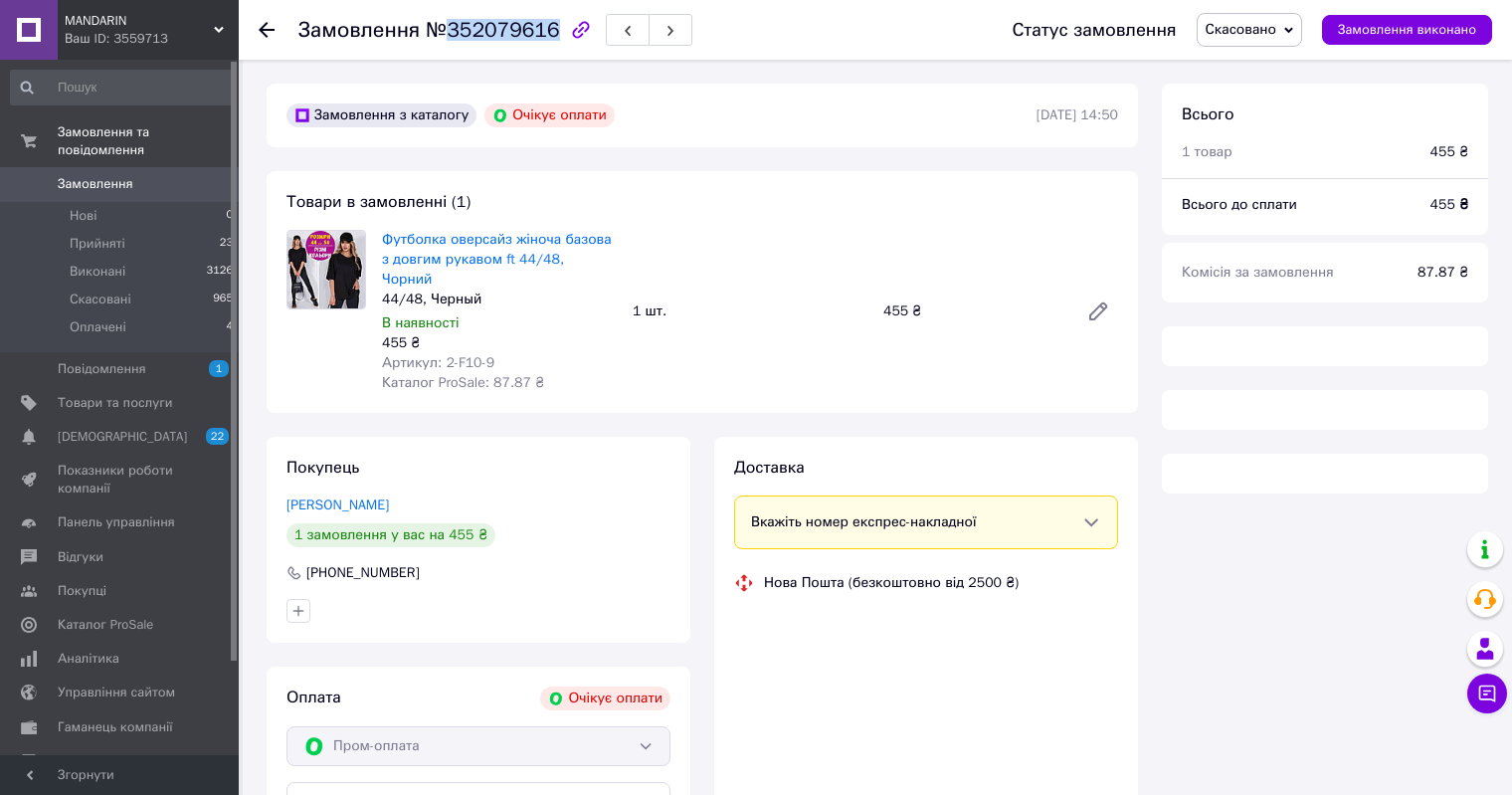 click on "№352079616" at bounding box center [492, 30] 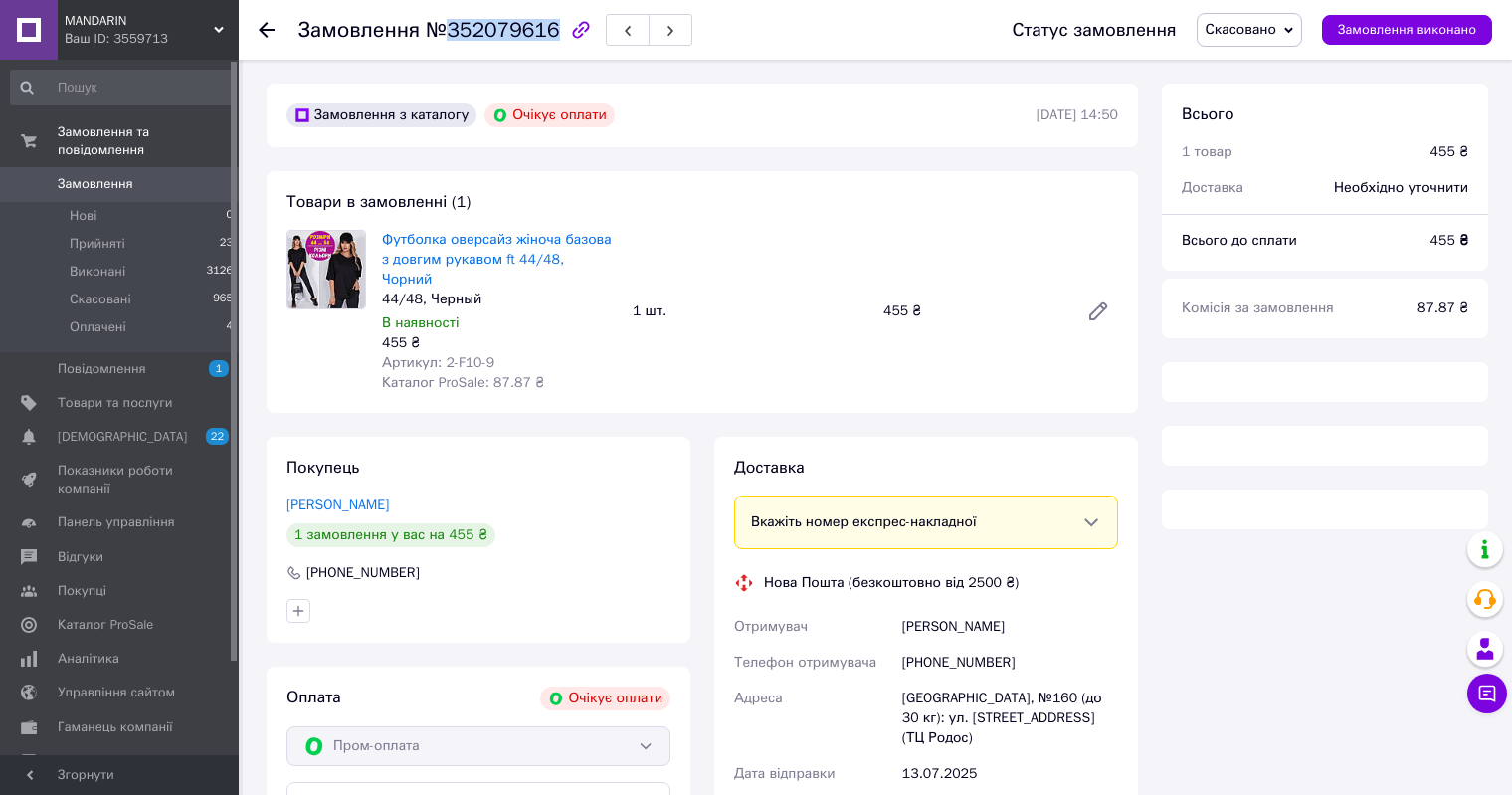 copy on "352079616" 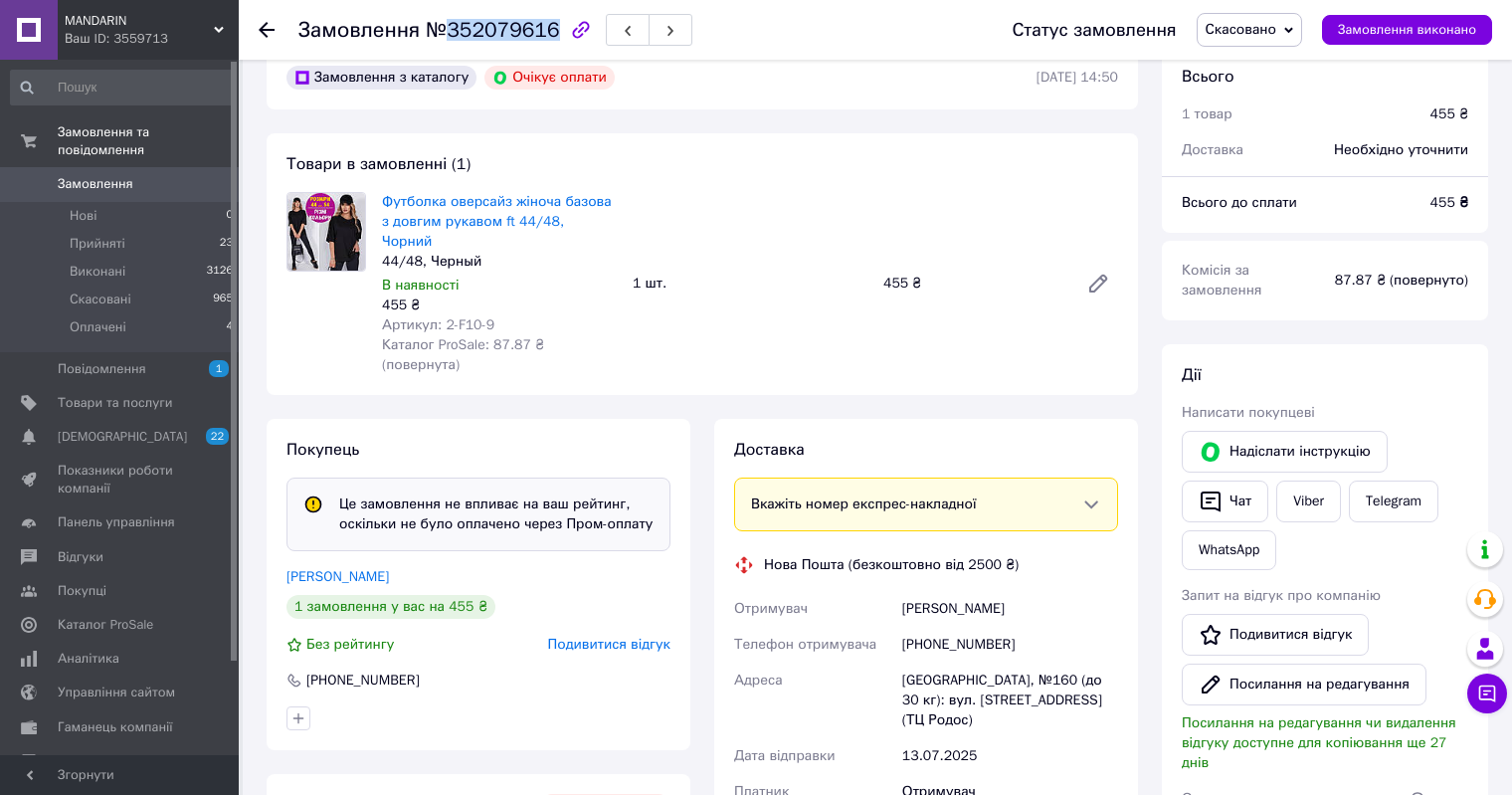 scroll, scrollTop: 199, scrollLeft: 0, axis: vertical 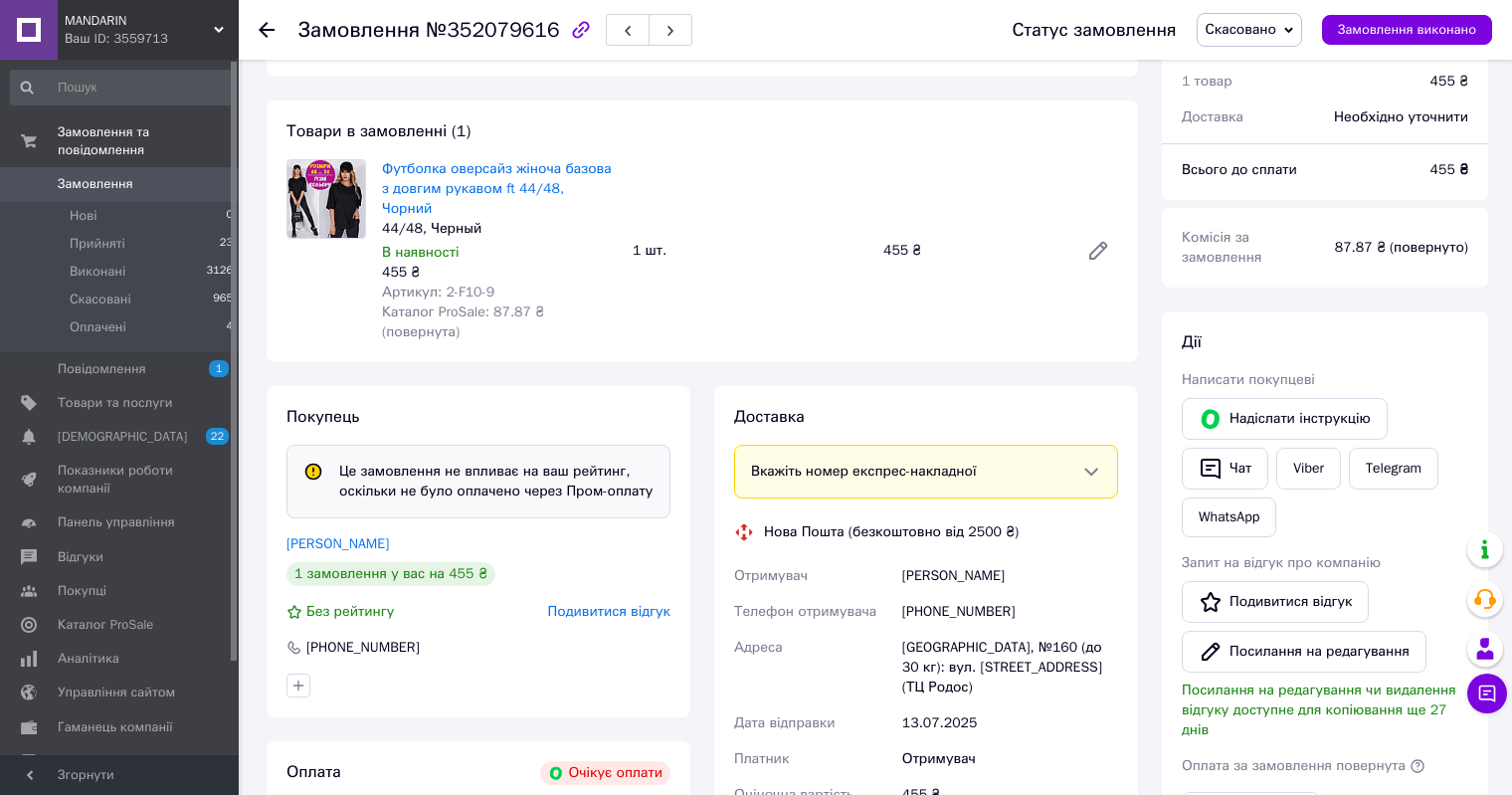 click on "Замовлення 0" at bounding box center (122, 184) 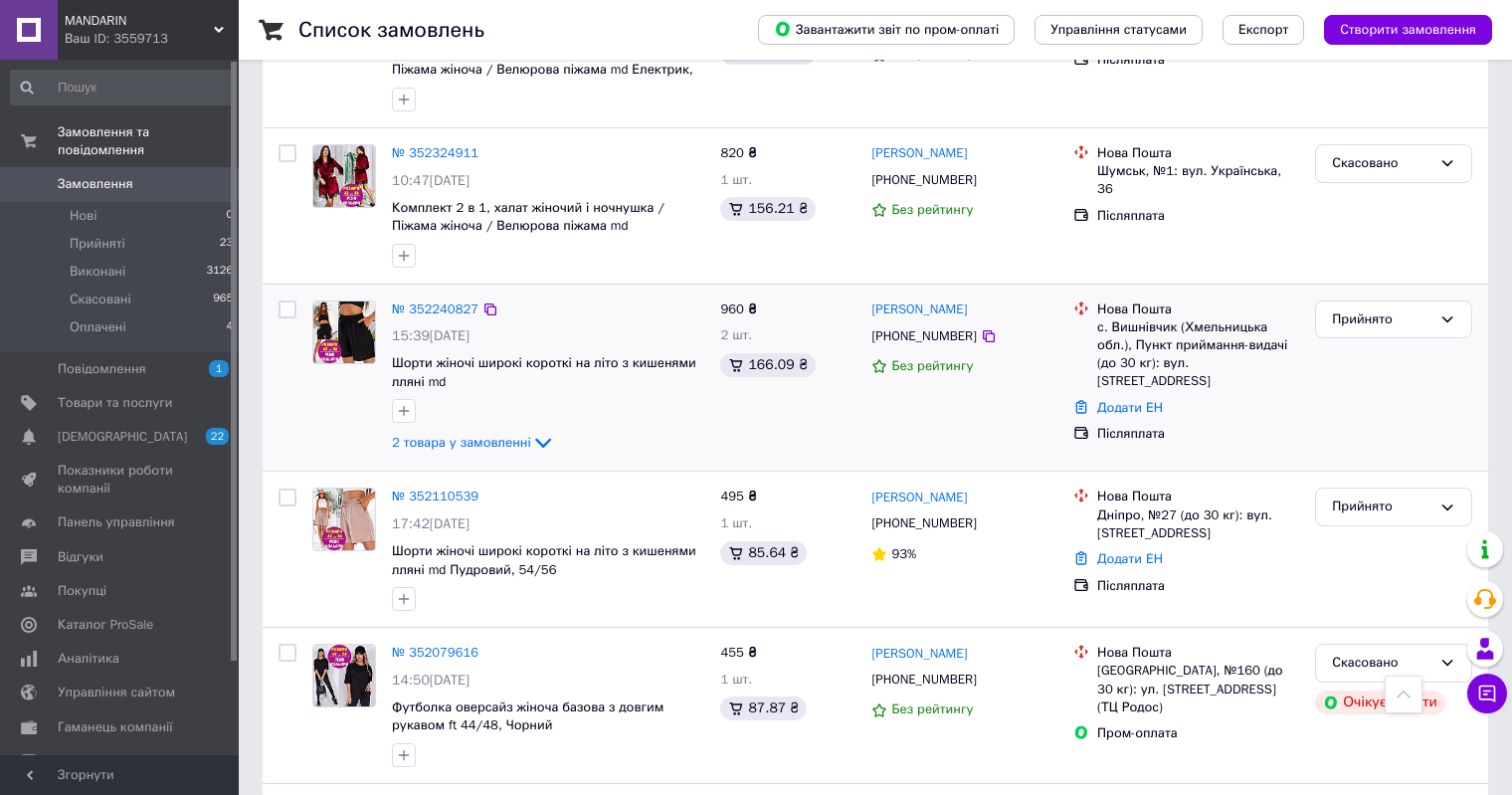scroll, scrollTop: 796, scrollLeft: 0, axis: vertical 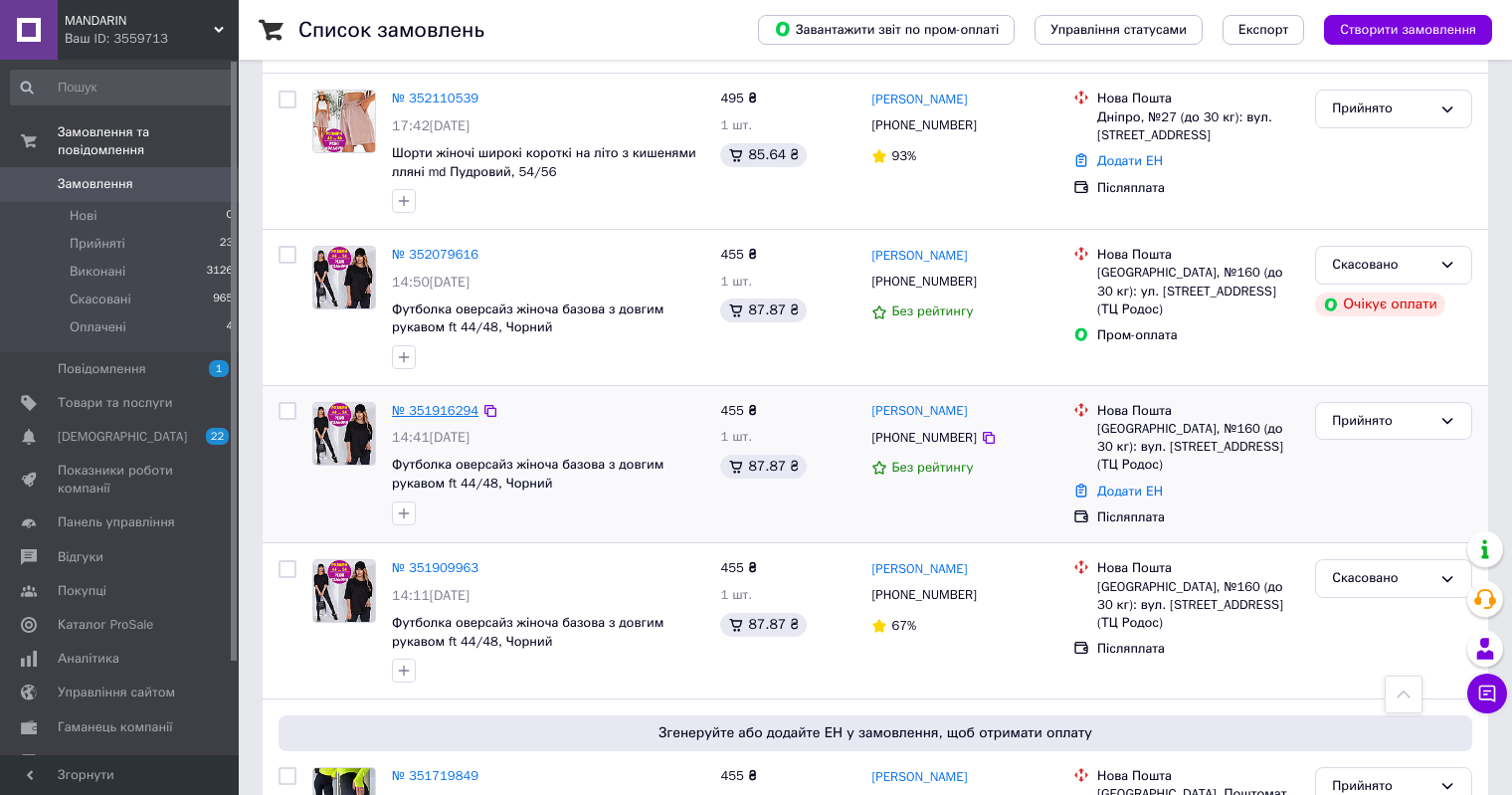 click on "№ 351916294" at bounding box center [435, 410] 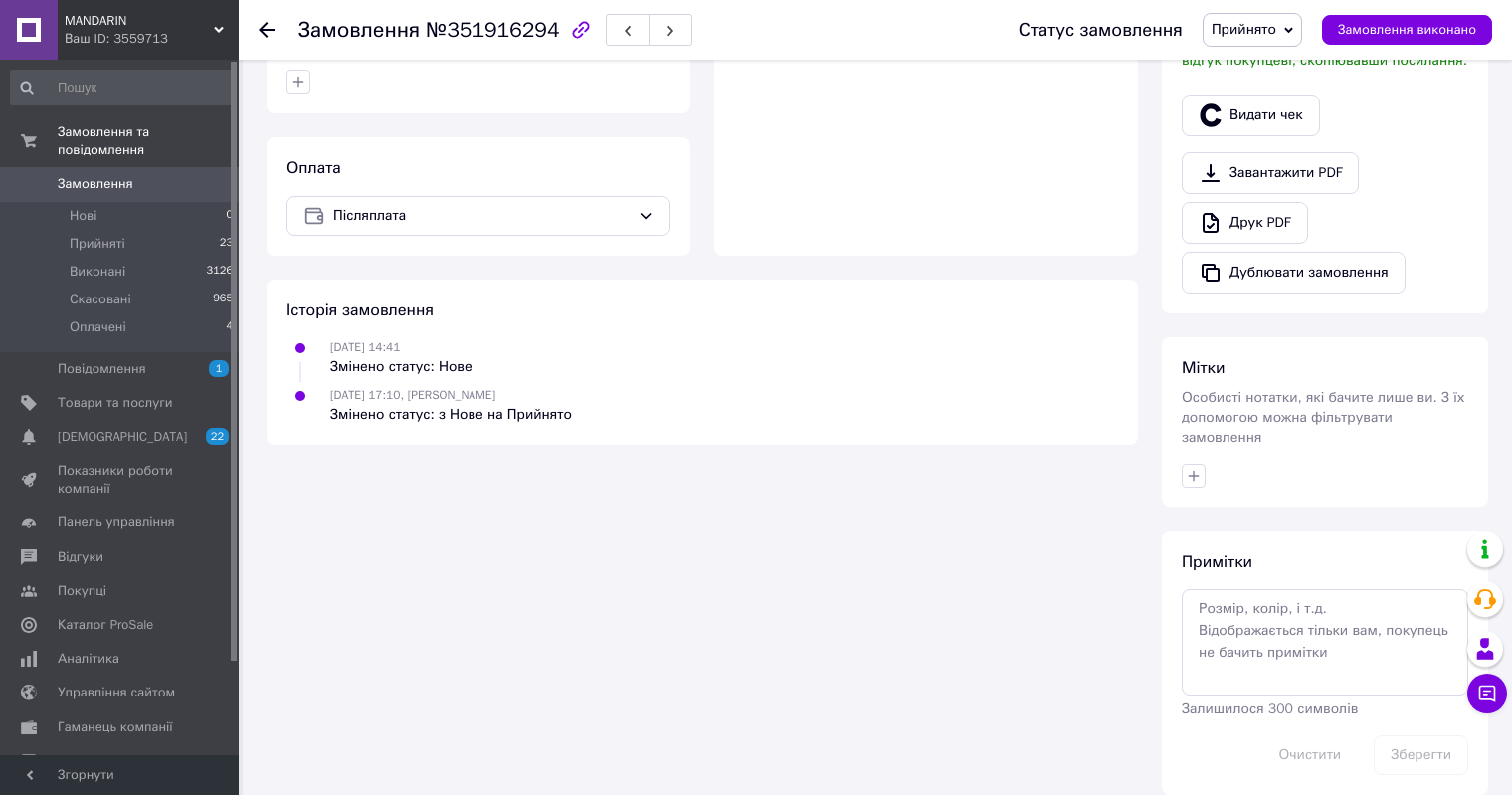 scroll, scrollTop: 637, scrollLeft: 0, axis: vertical 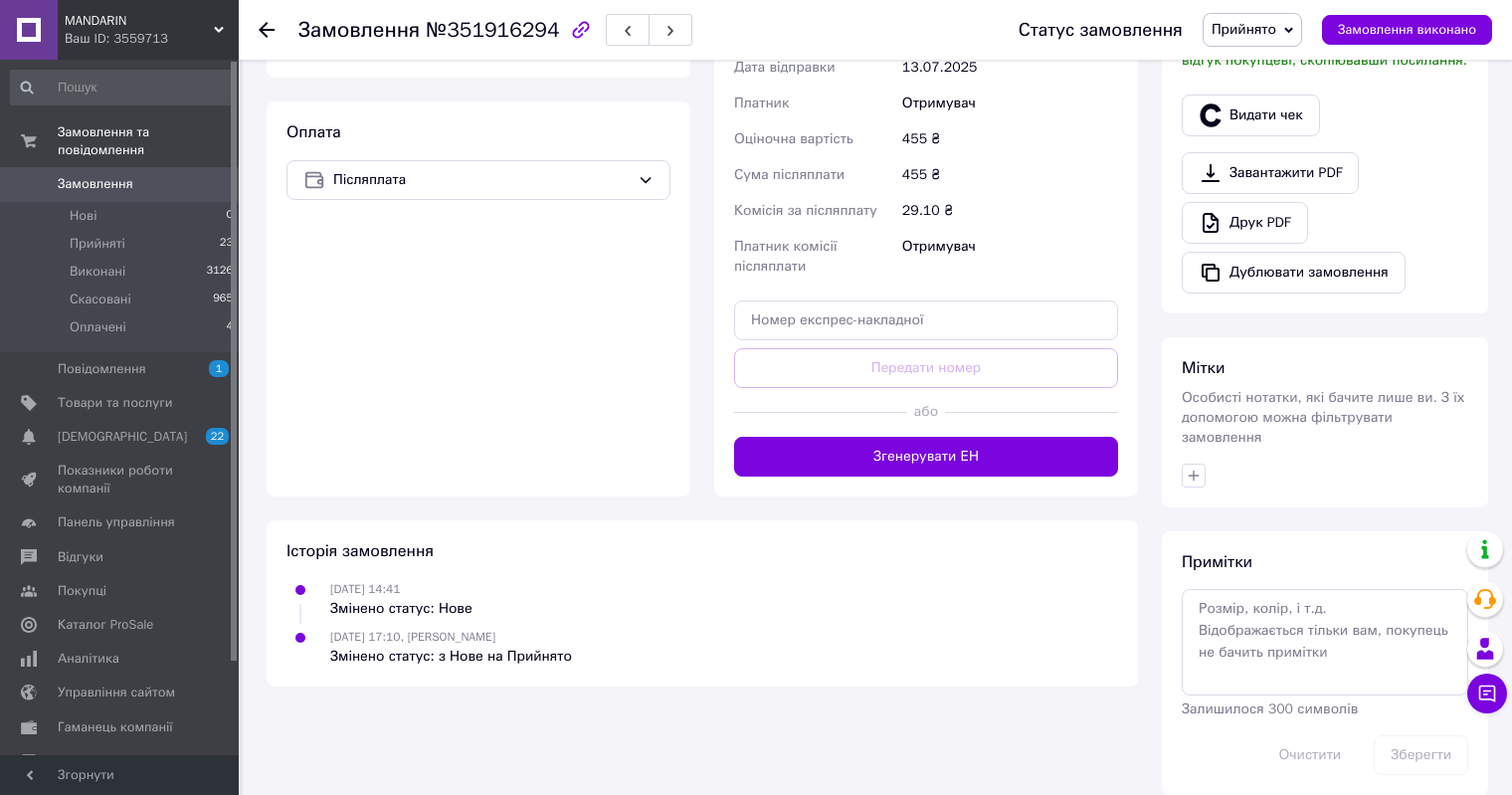 click on "№351916294" at bounding box center [492, 30] 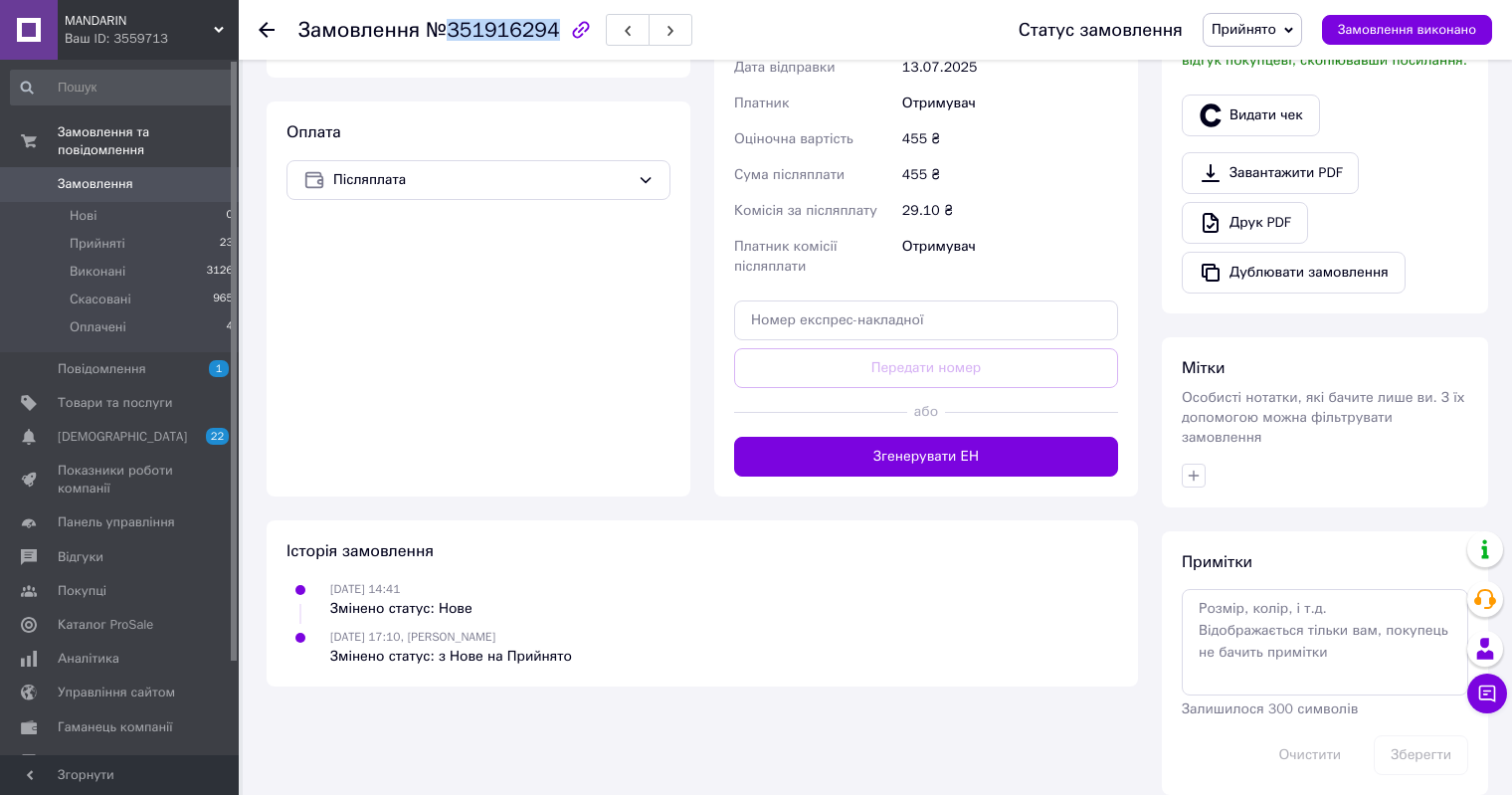 click on "№351916294" at bounding box center [492, 30] 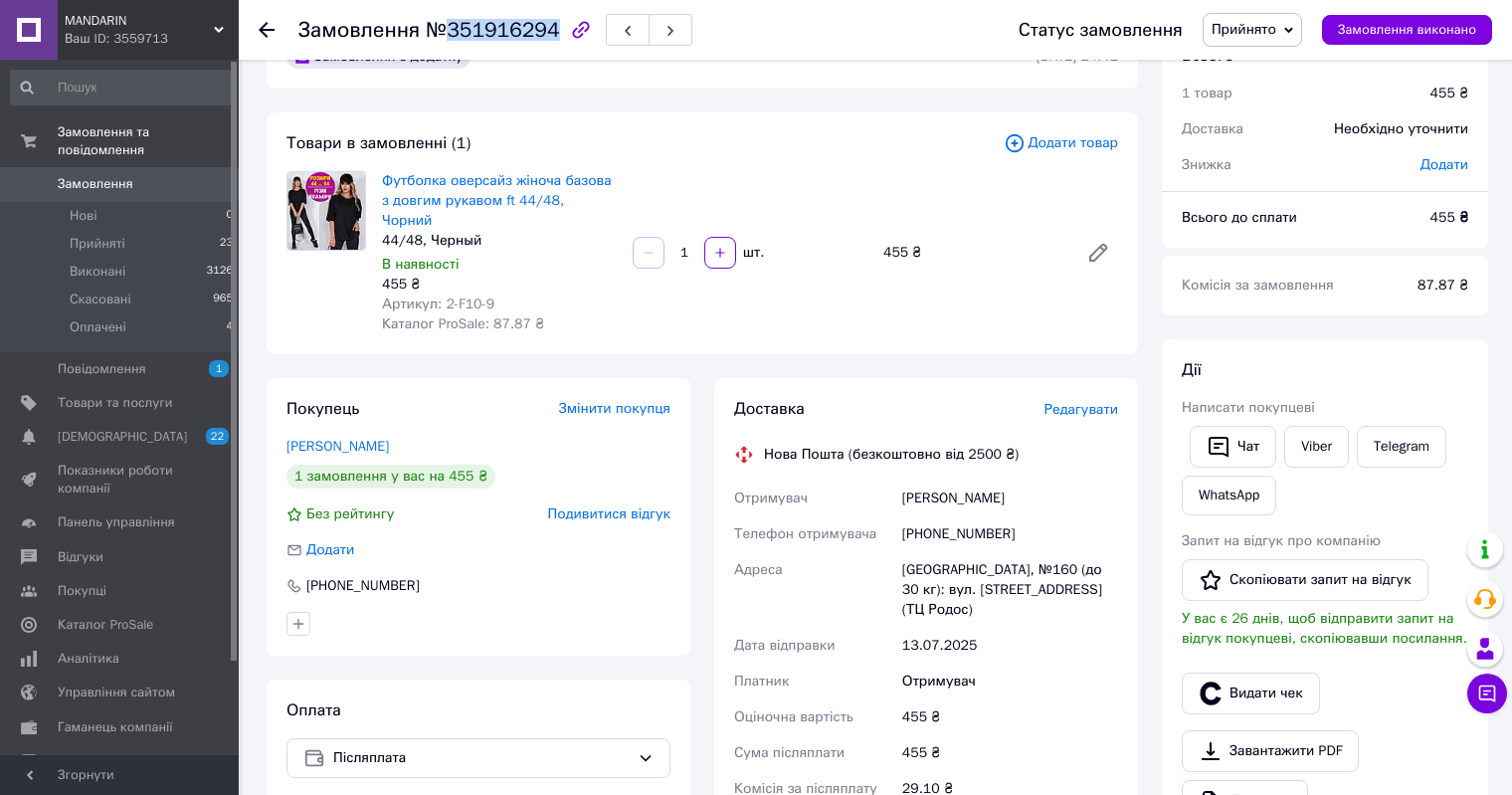 scroll, scrollTop: 0, scrollLeft: 0, axis: both 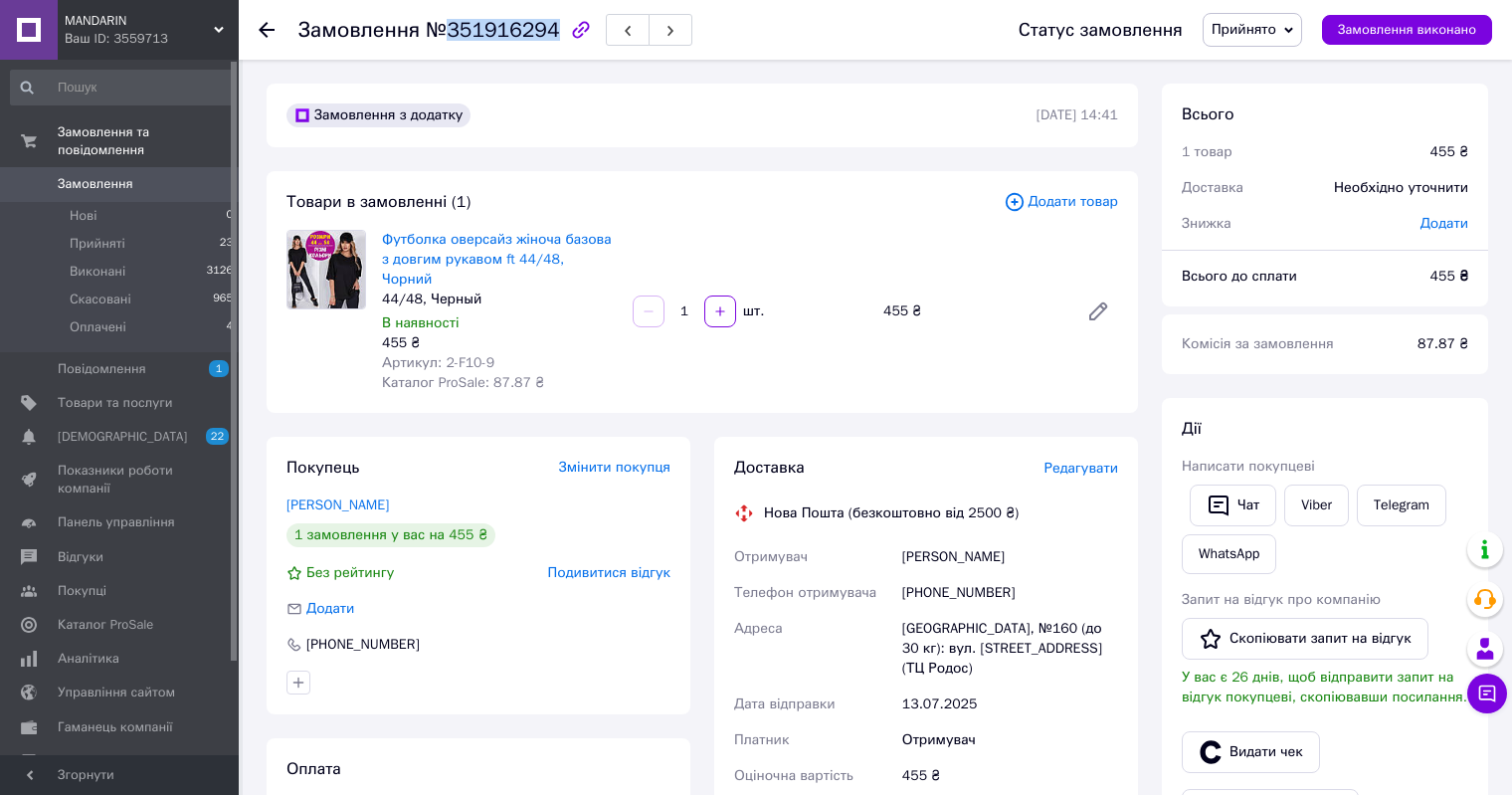 click on "0" at bounding box center [211, 184] 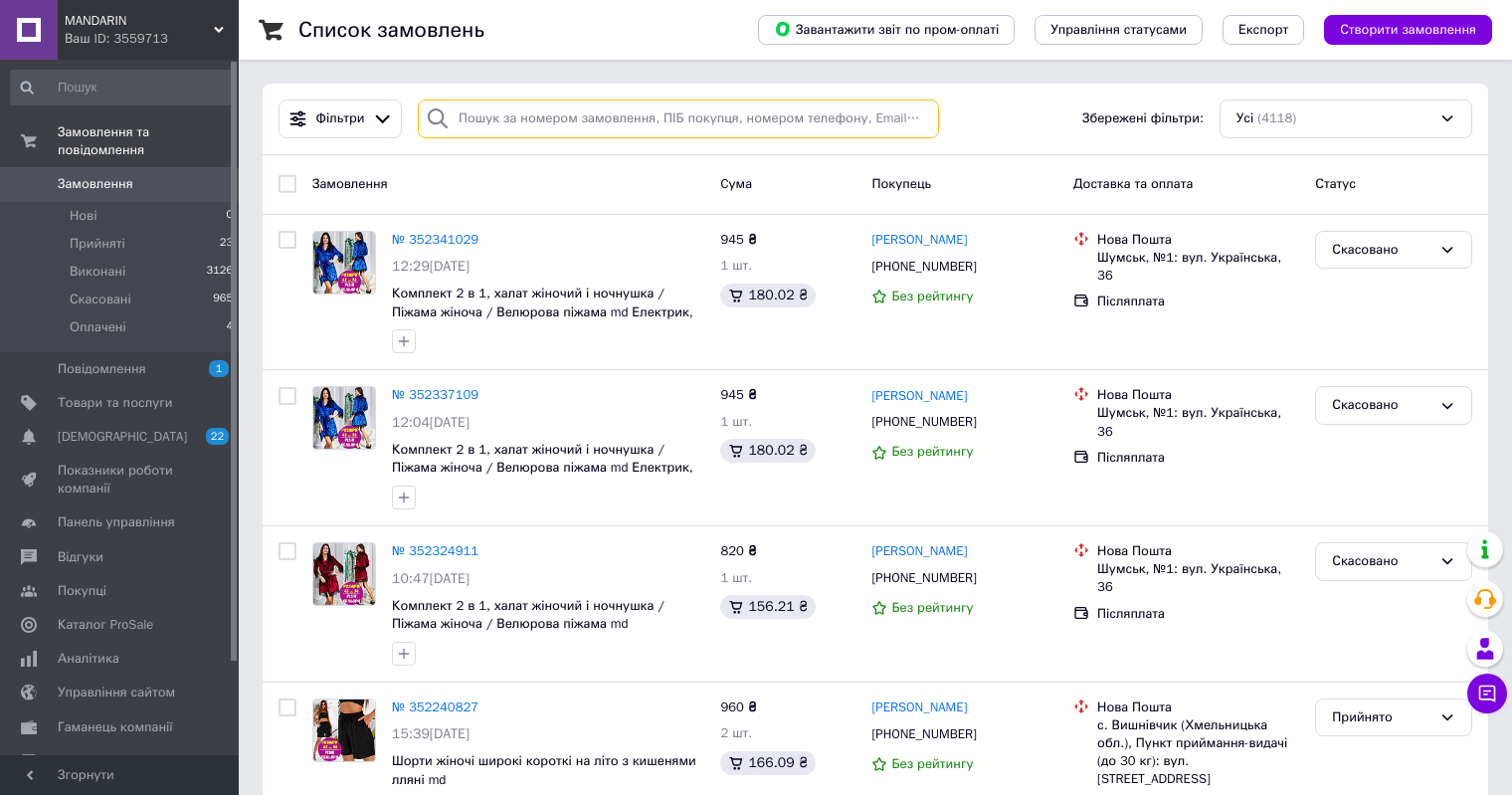 click at bounding box center [678, 118] 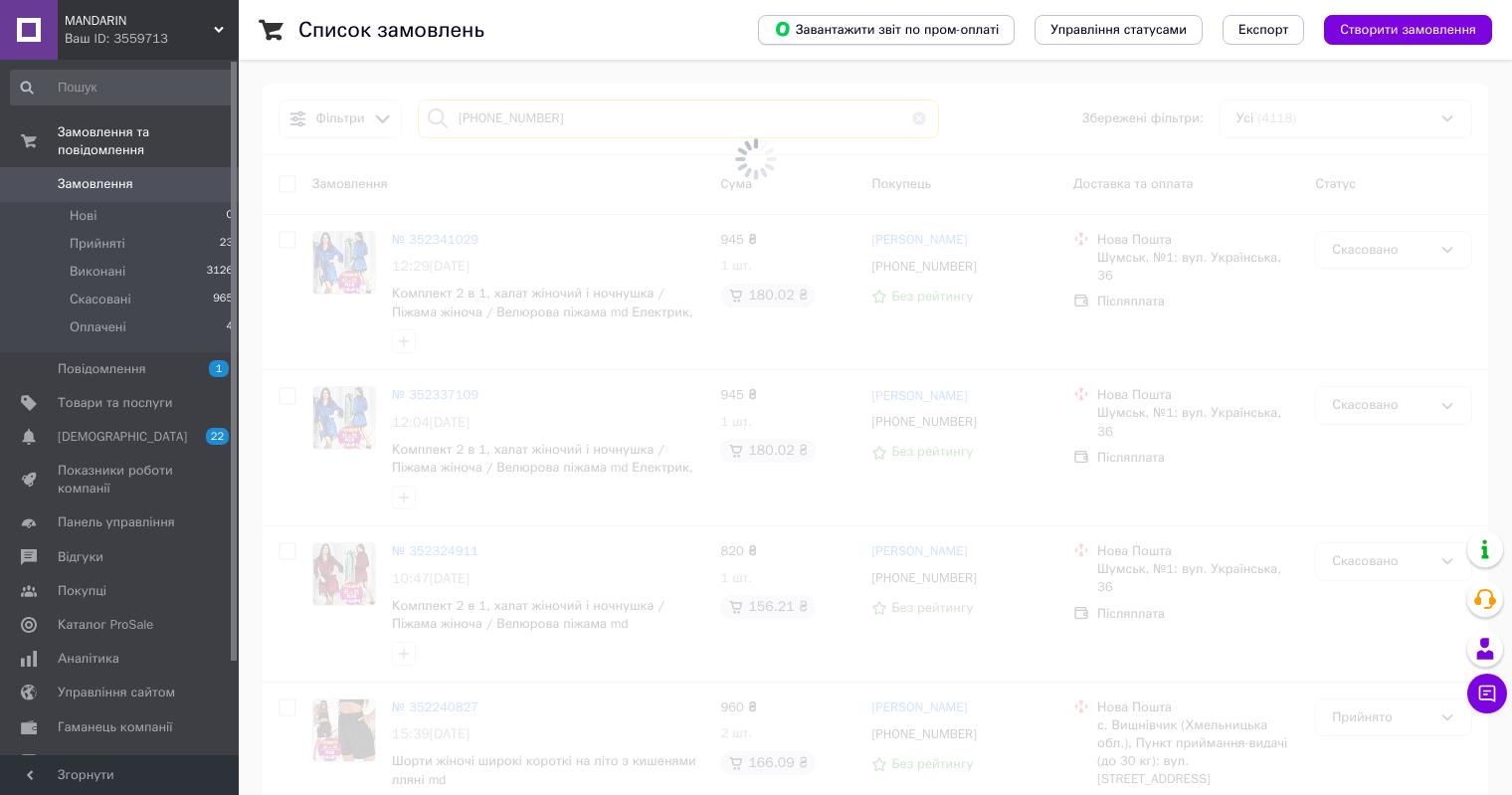 type on "099 557-66-86" 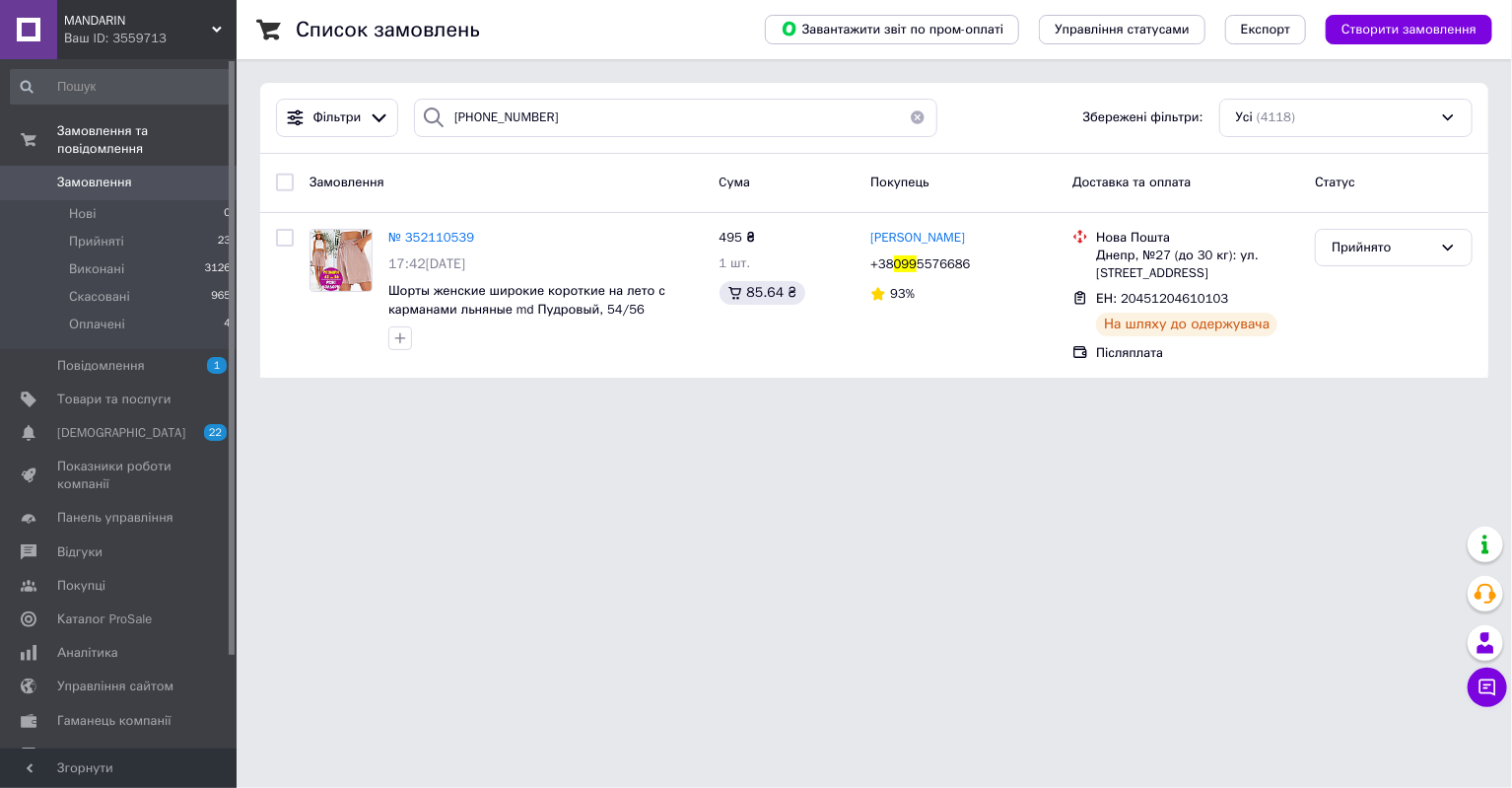 click on "Замовлення" at bounding box center [95, 182] 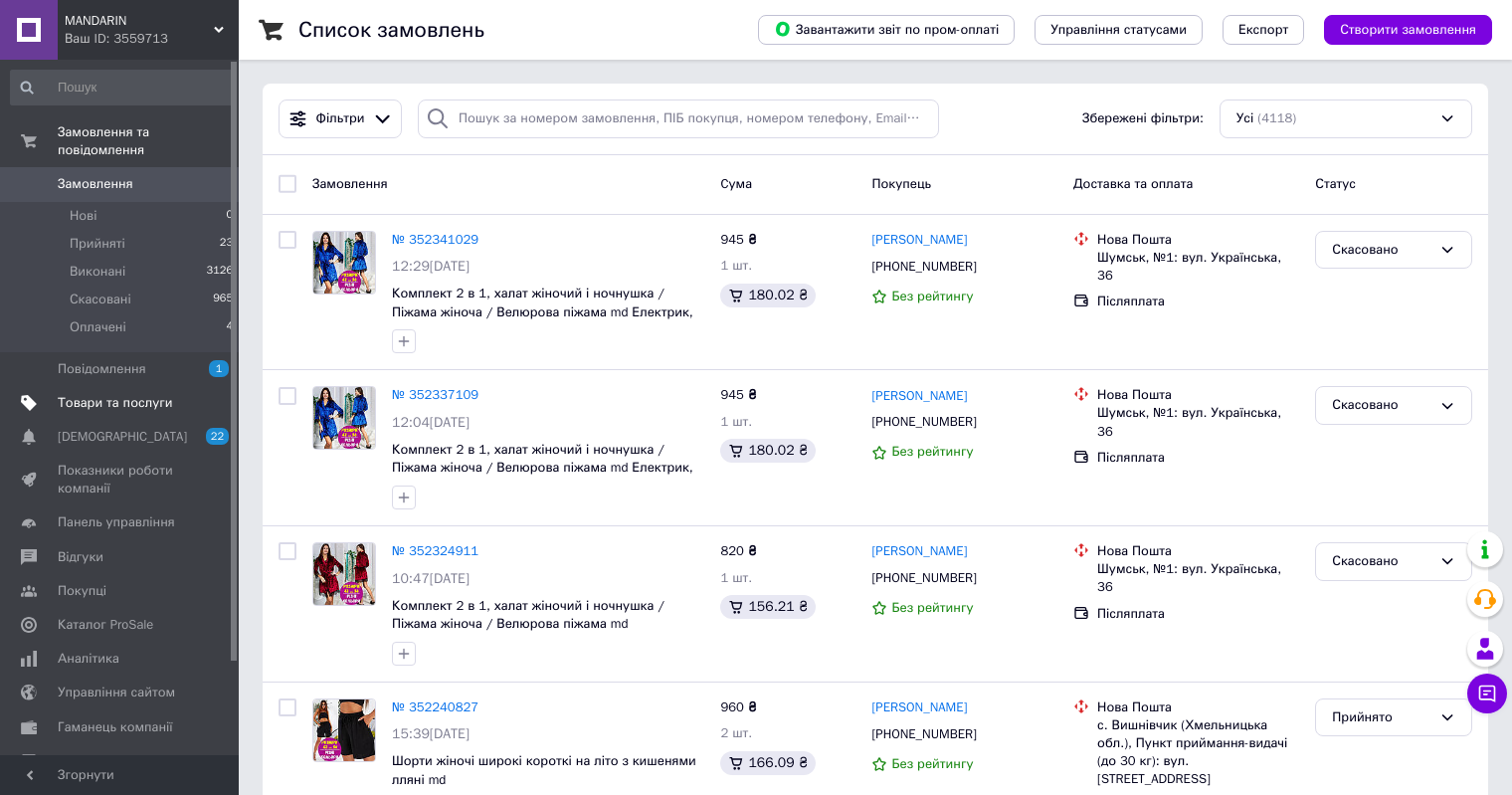 click on "Товари та послуги" at bounding box center [114, 403] 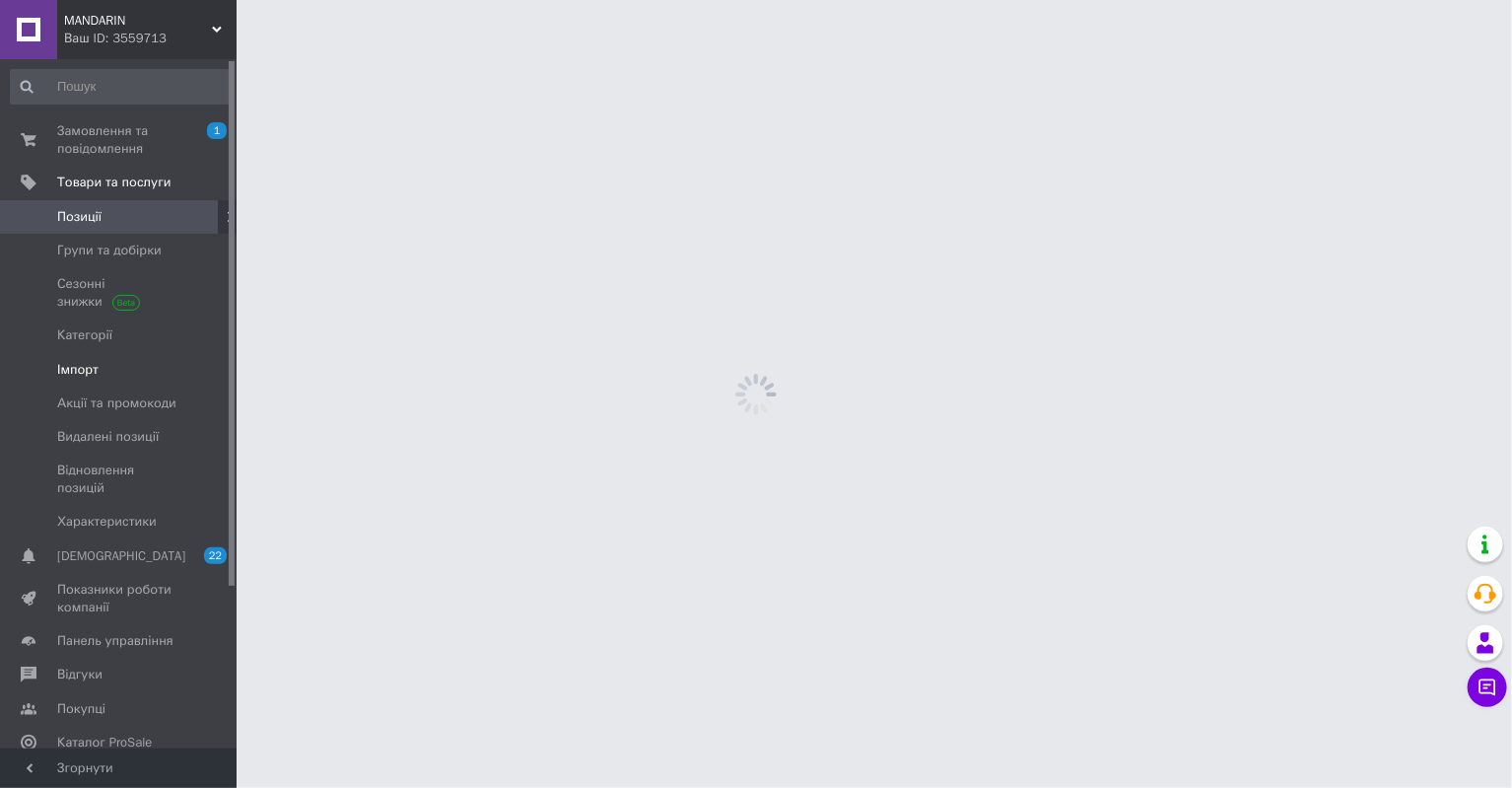 click on "Імпорт" at bounding box center (78, 370) 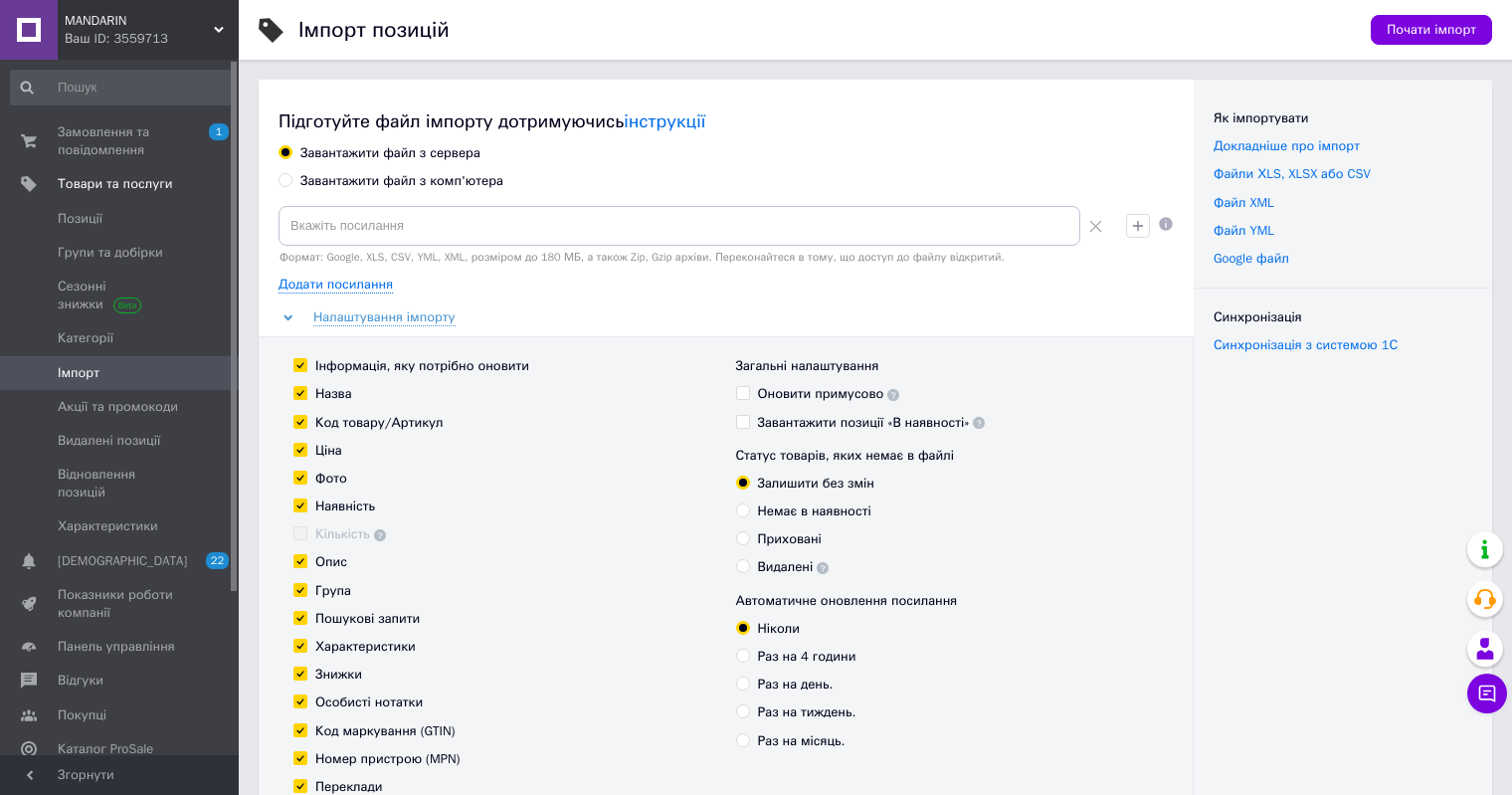 click on "Завантажити файл з комп'ютера" at bounding box center (402, 181) 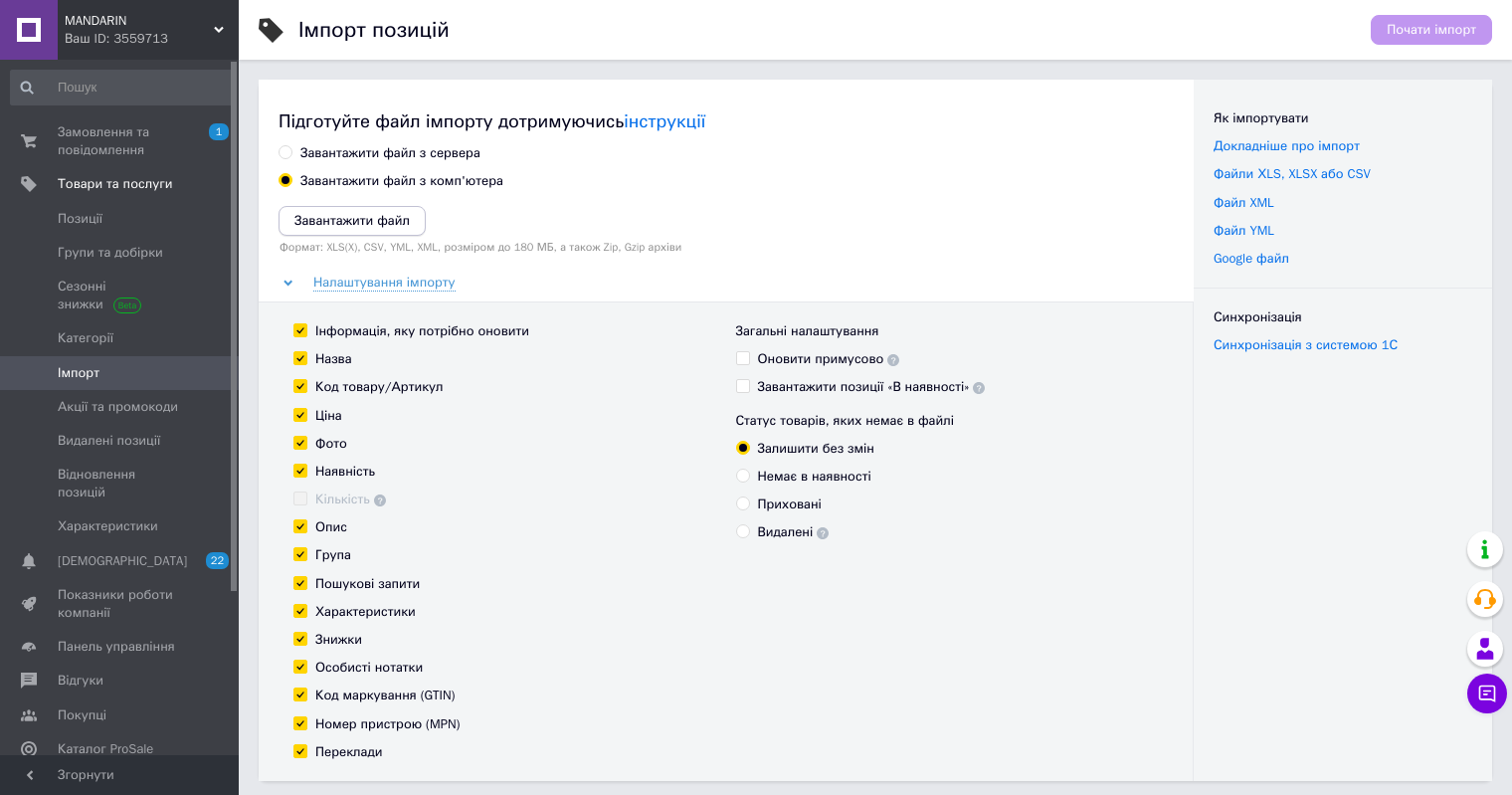 click on "Завантажити файл" at bounding box center (352, 220) 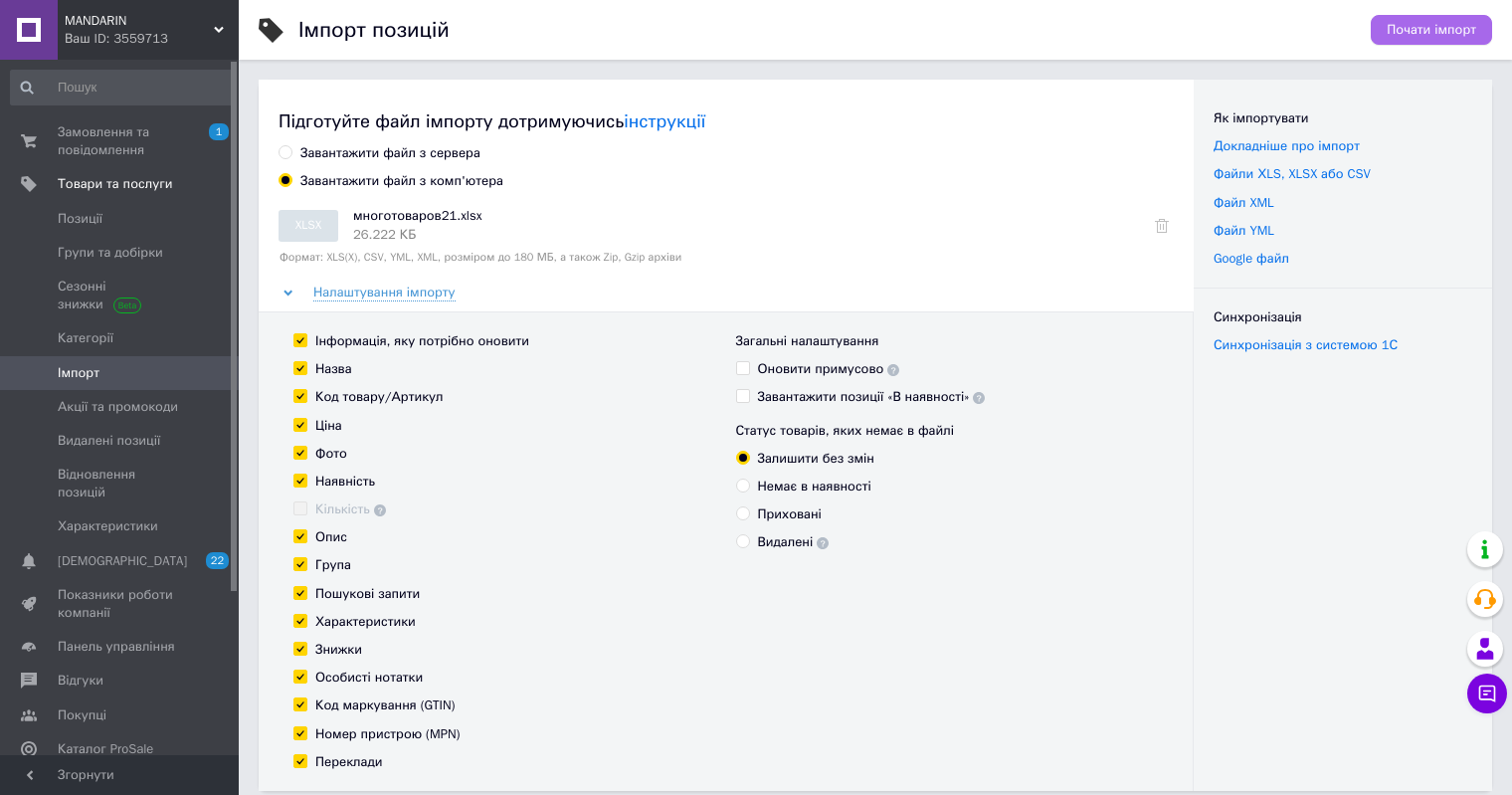 click on "Почати імпорт" at bounding box center [1431, 30] 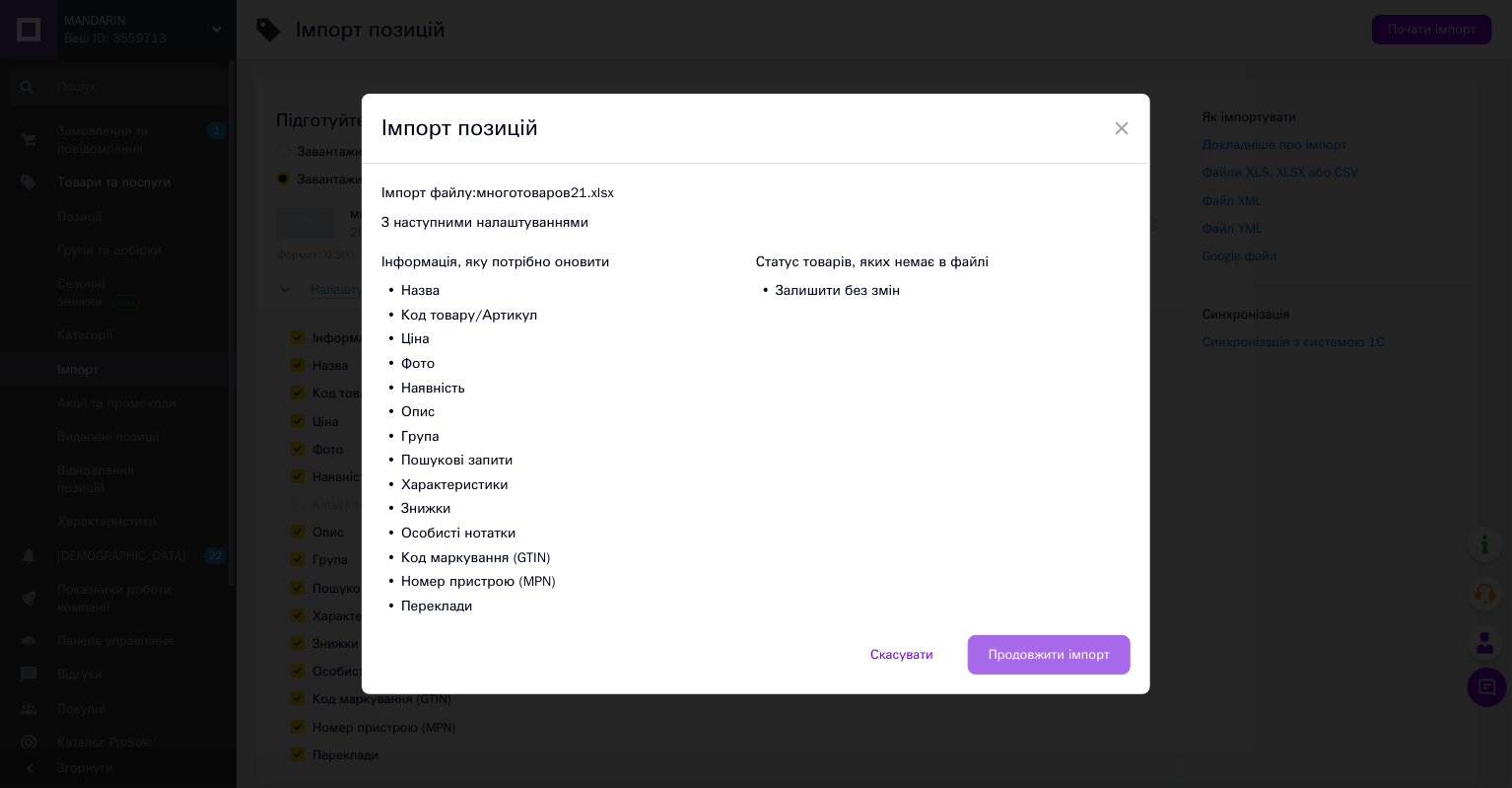 click on "Продовжити імпорт" at bounding box center (1049, 655) 